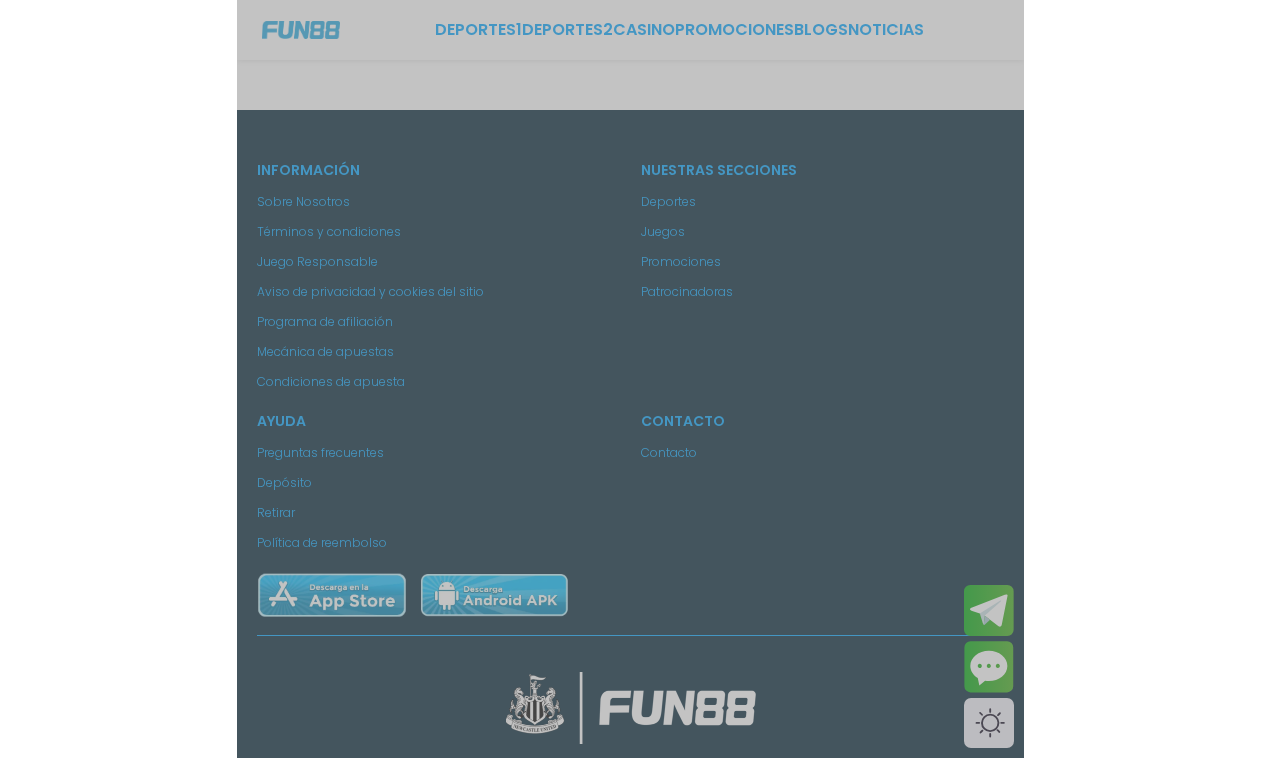 scroll, scrollTop: 0, scrollLeft: 0, axis: both 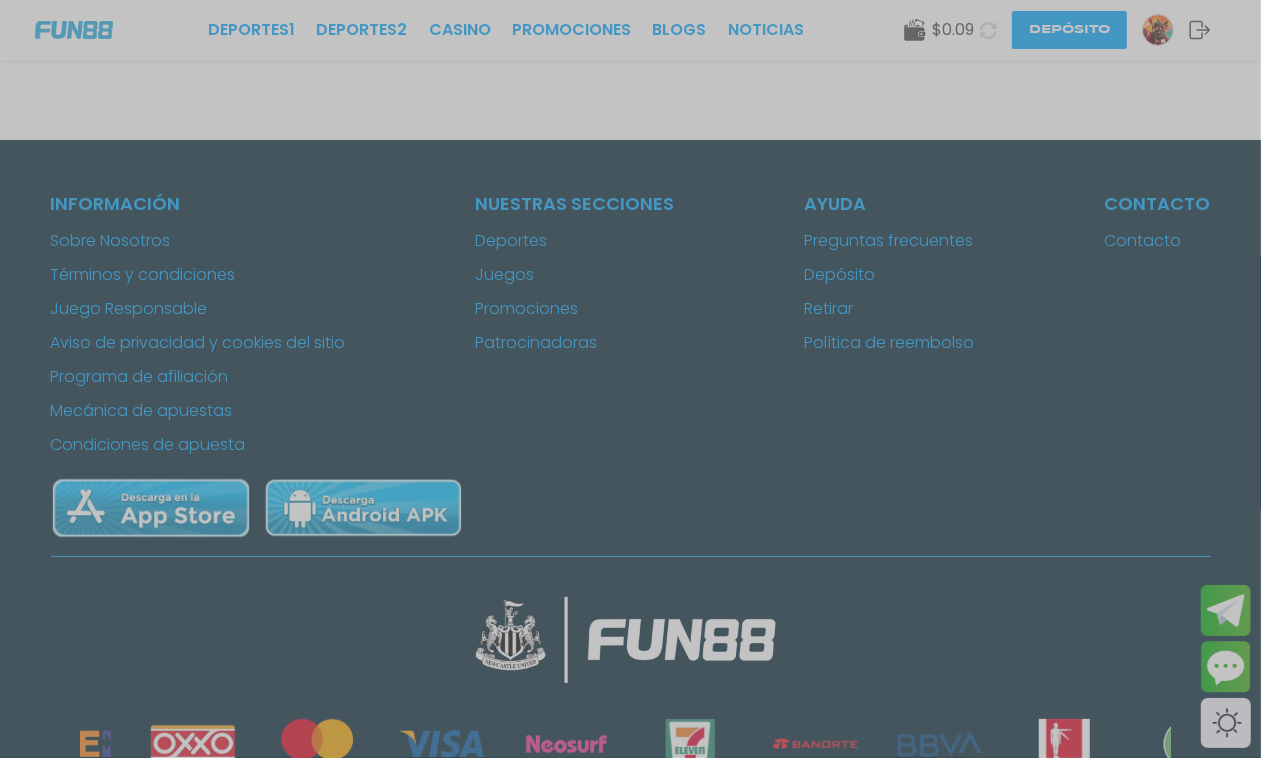 click at bounding box center (630, 379) 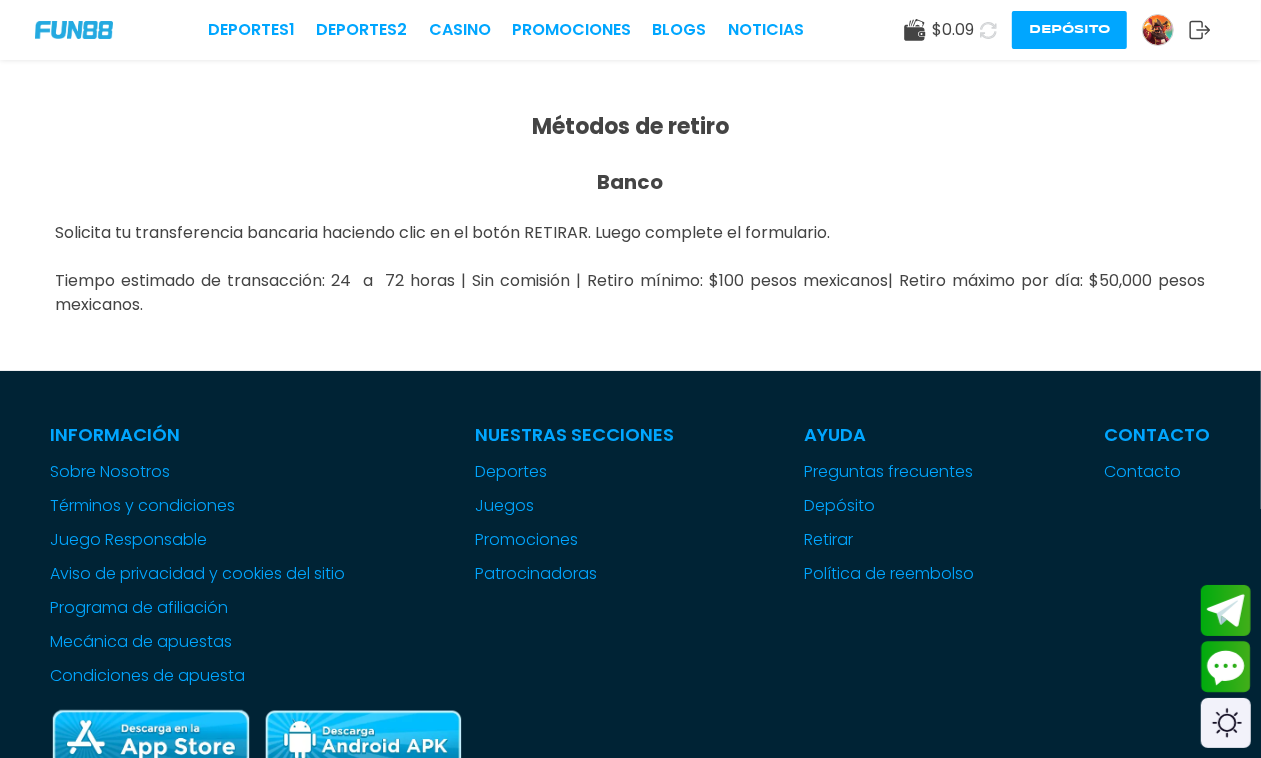 click at bounding box center (74, 29) 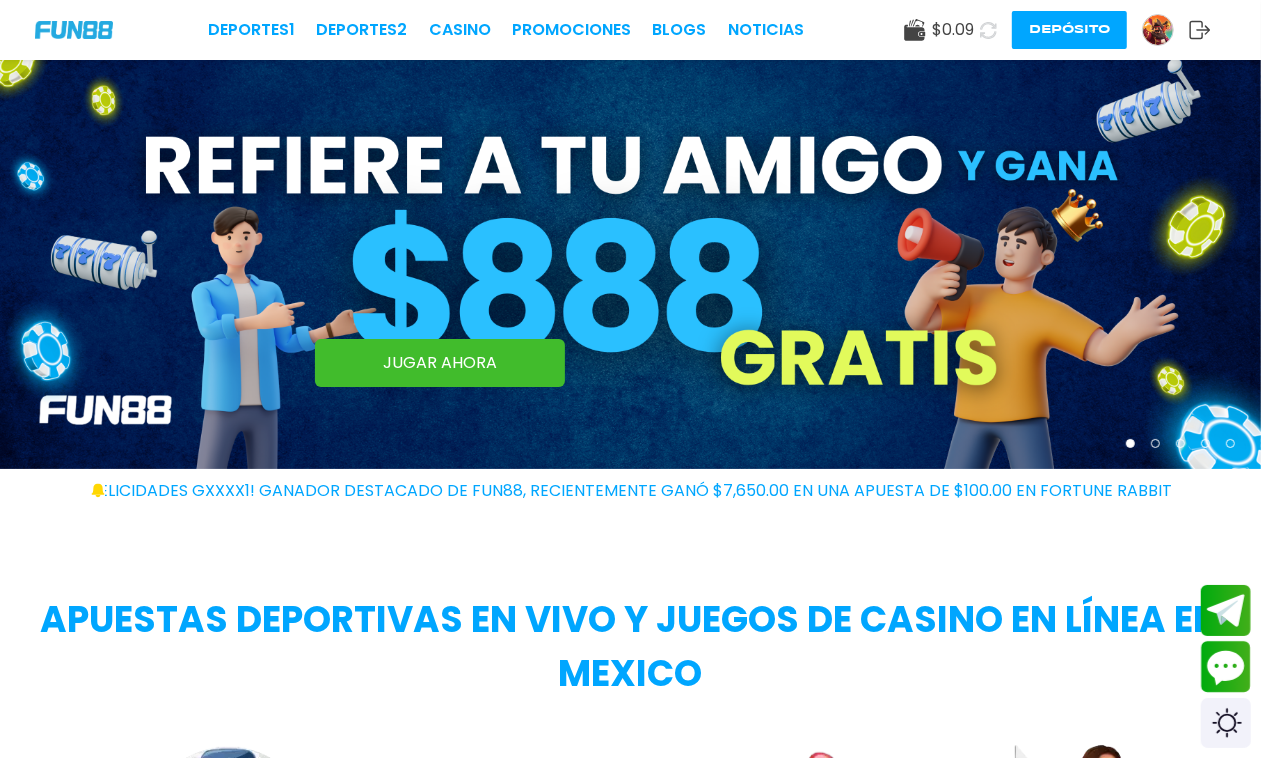 click at bounding box center [74, 29] 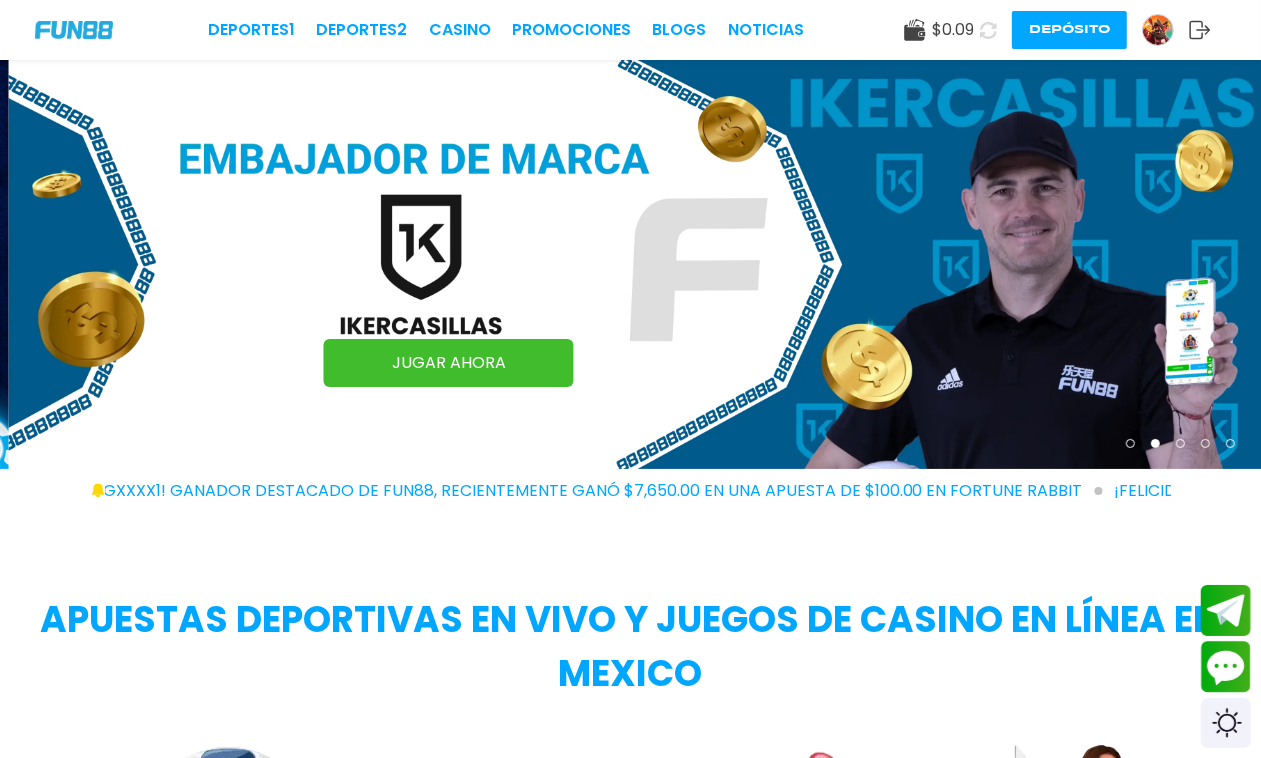 click at bounding box center (74, 29) 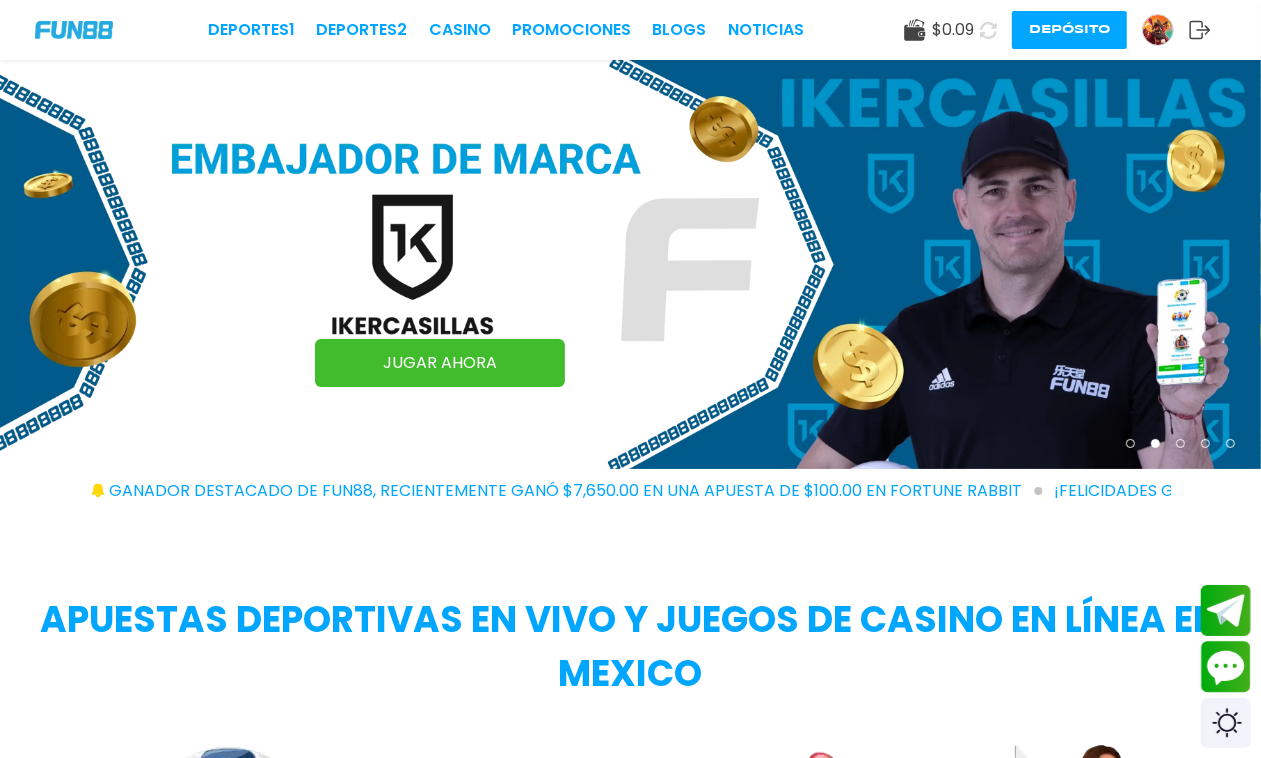 click at bounding box center [74, 29] 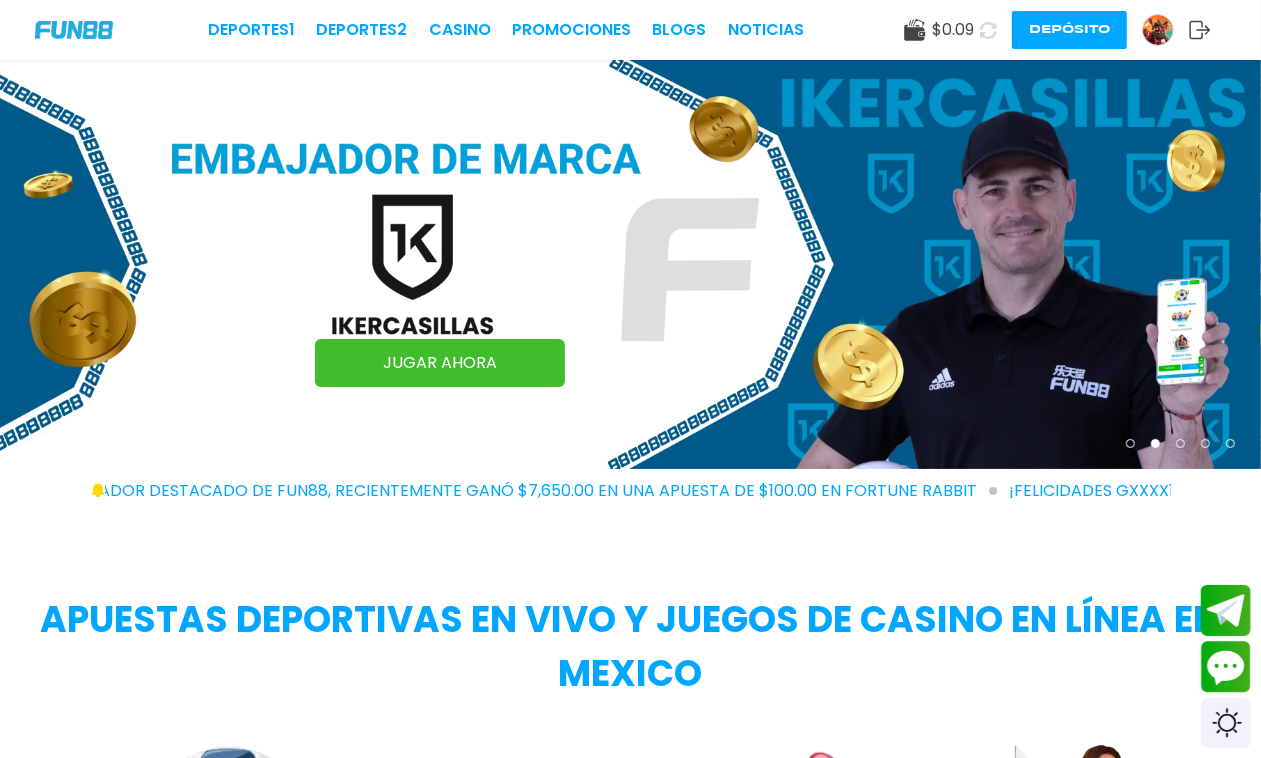click at bounding box center (74, 29) 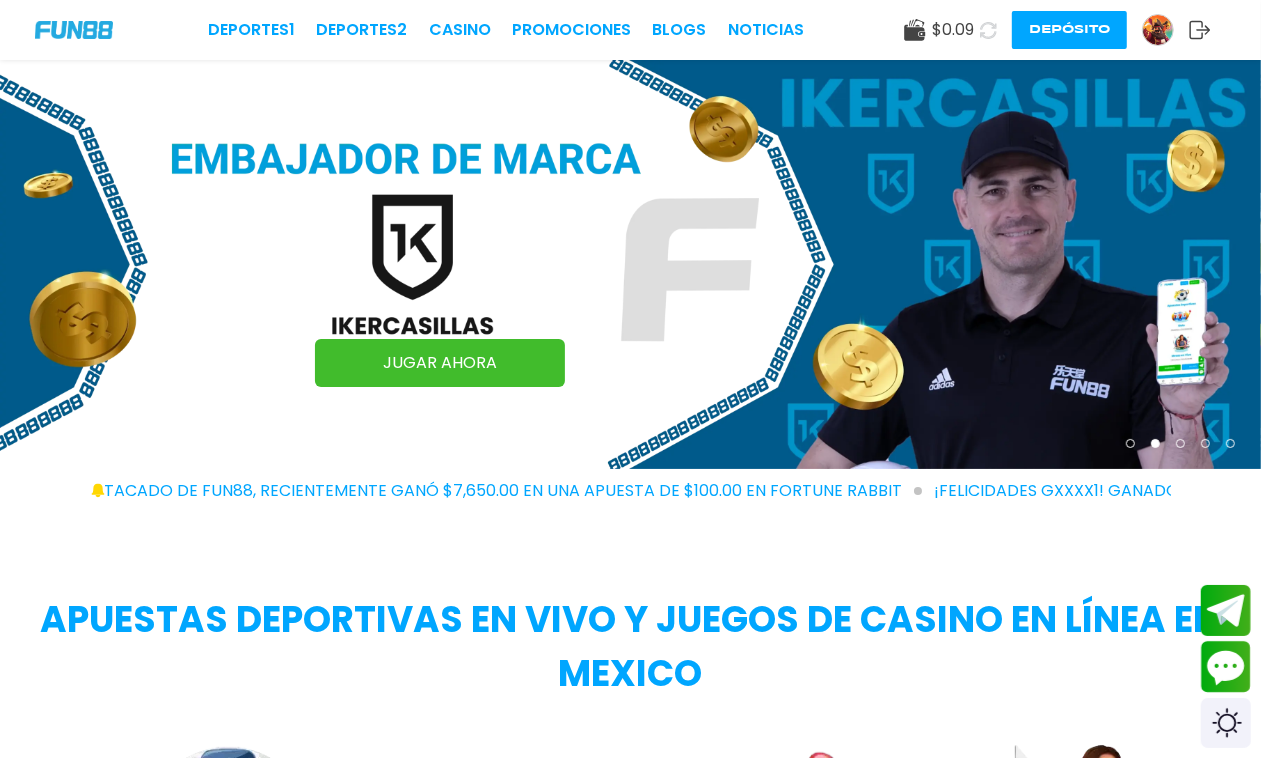 click at bounding box center (1158, 30) 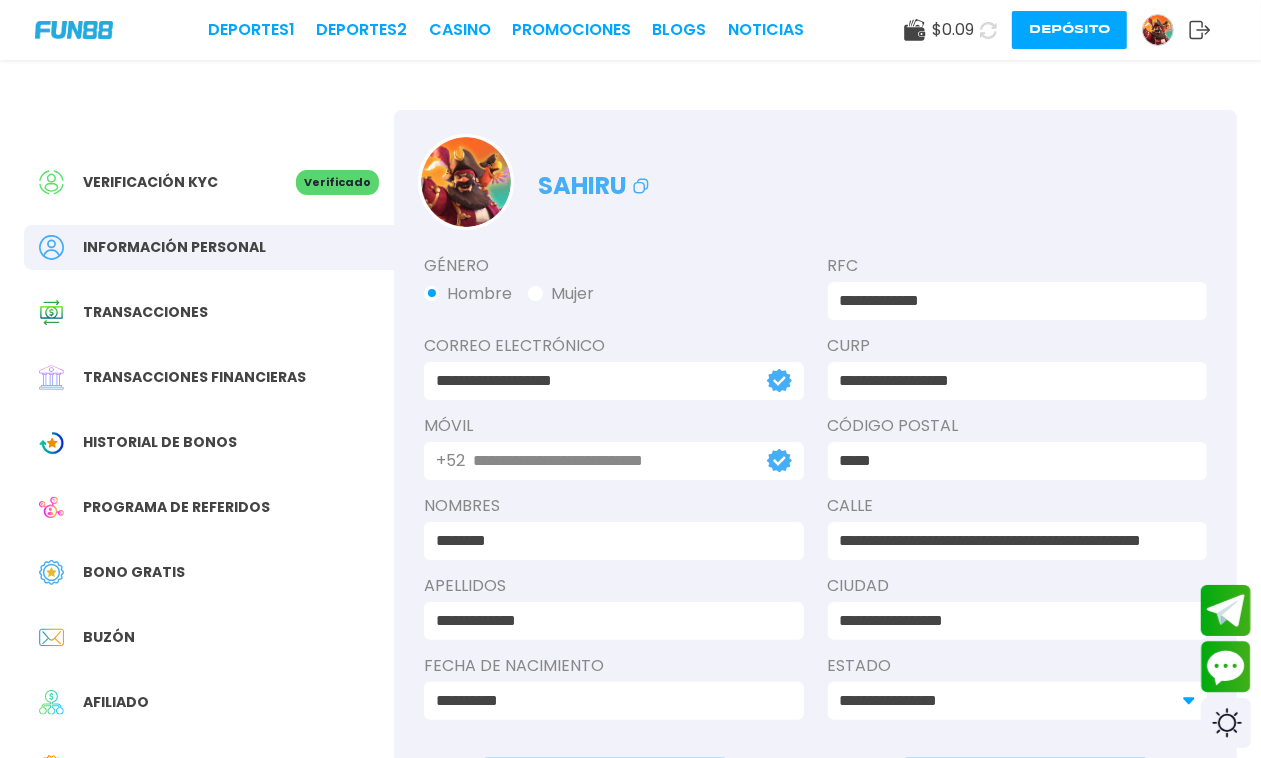 click on "Bono Gratis" at bounding box center [134, 572] 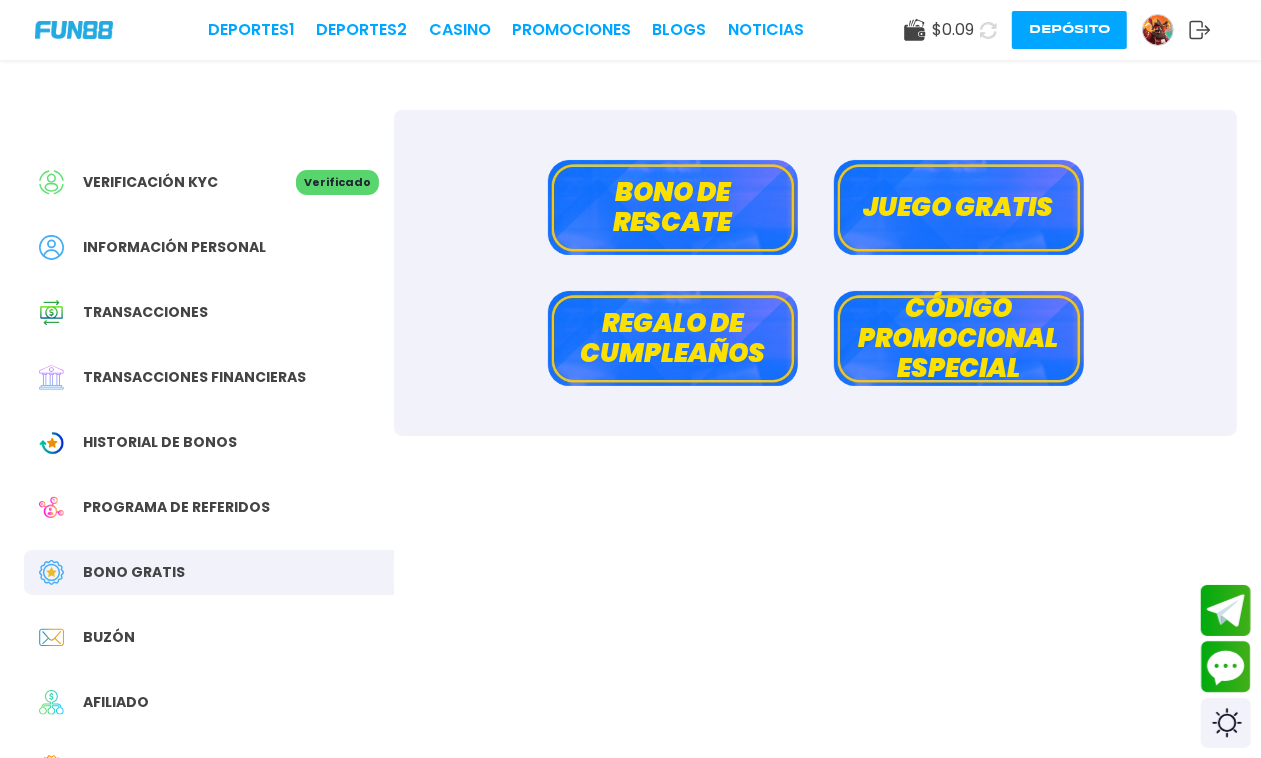 click on "Juego gratis" at bounding box center (959, 207) 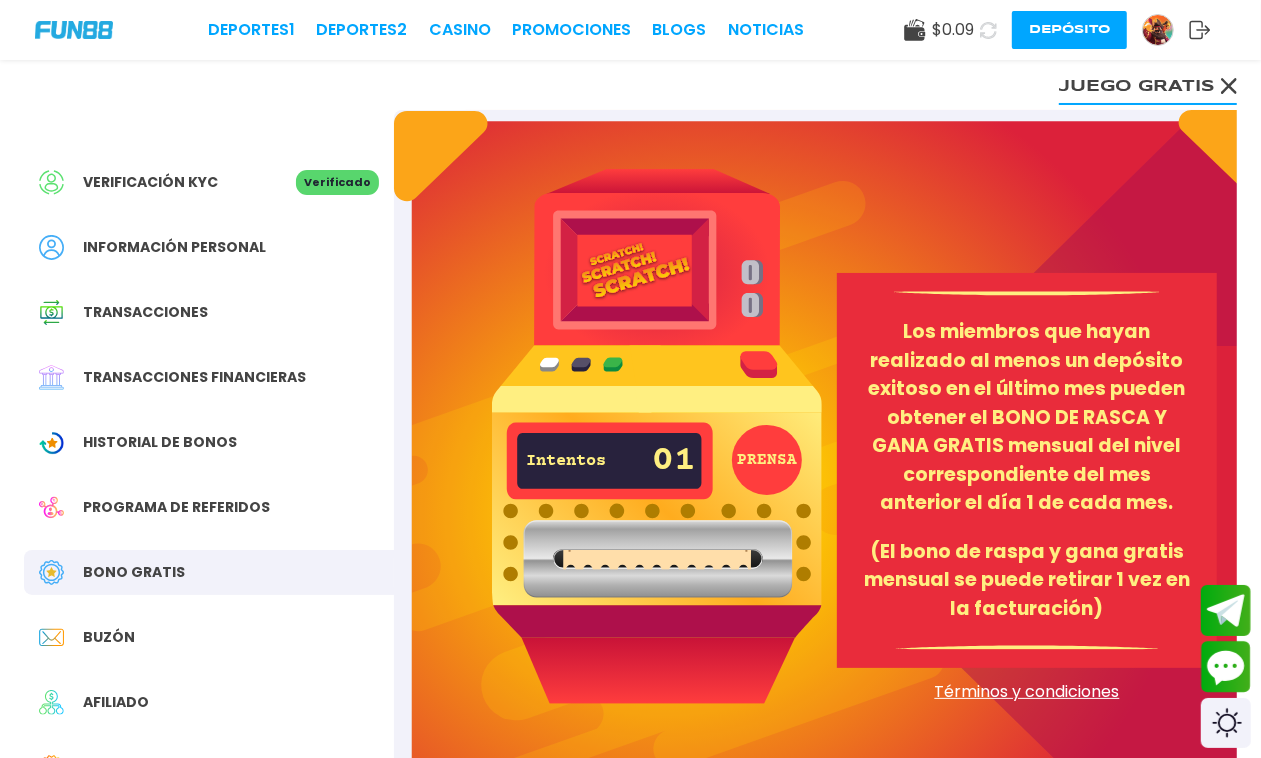 click on "PRENSA" at bounding box center (767, 460) 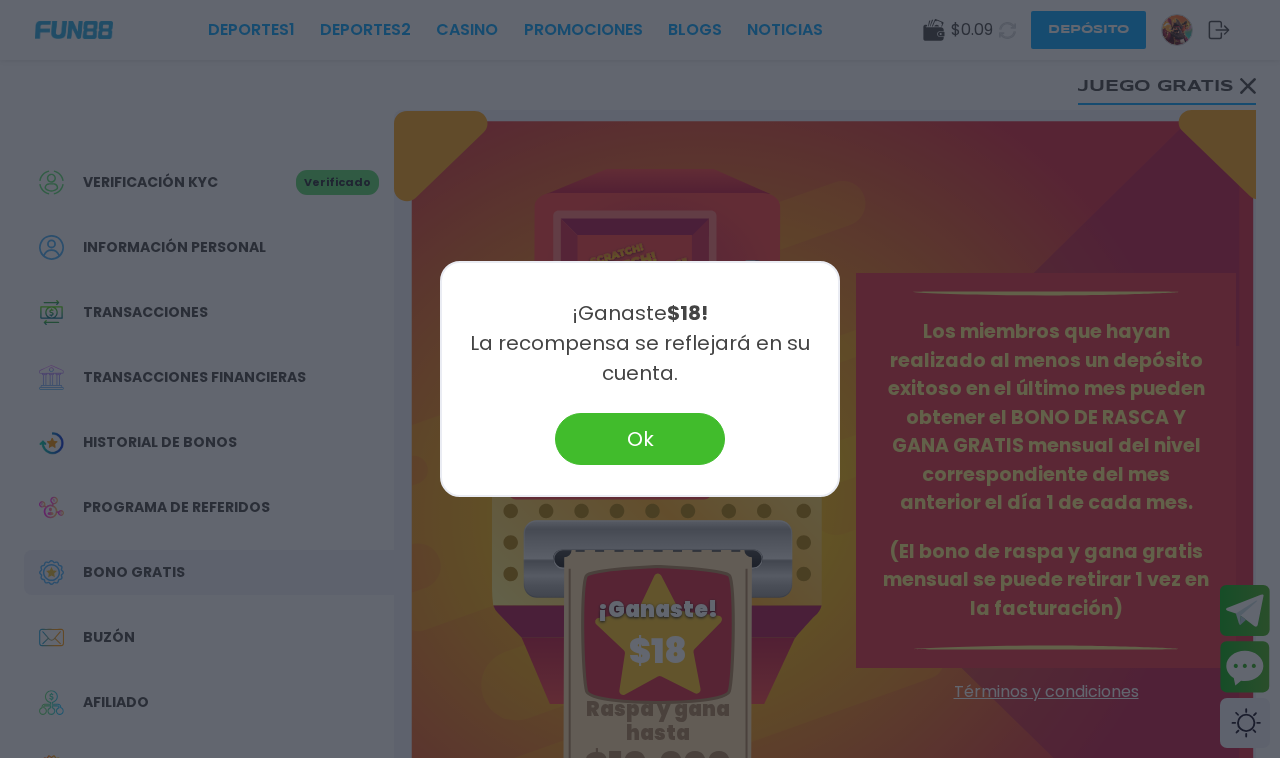 click on "Deportes  1 Deportes  2 CASINO Promociones BLOGS NOTICIAS $ 0.09 Depósito Verificación KYC Verificado Información personal Transacciones Transacciones financieras Historial de Bonos Programa de referidos Bono Gratis Buzón Afiliado Comisión Sugerencias Juego gratis PRENSA Intentos 00 Raspa y gana hasta  $10,000 ¡Ganaste! $ 18 Los miembros que hayan realizado al menos un depósito exitoso en el último mes pueden obtener el BONO DE RASCA Y GANA GRATIS mensual del nivel correspondiente del mes anterior el día 1 de cada mes. (El bono de raspa y gana gratis mensual se puede retirar 1 vez en la facturación) Términos y condiciones Información Sobre Nosotros Términos y condiciones Juego Responsable Aviso de privacidad y cookies del sitio Programa de afiliación Mecánica de apuestas Condiciones de apuesta Nuestras Secciones Deportes Juegos popular inicio jackpot nuevo casual crash pragmatic fat panda playtech slots bingo en vivo cartas otros" at bounding box center [640, 941] 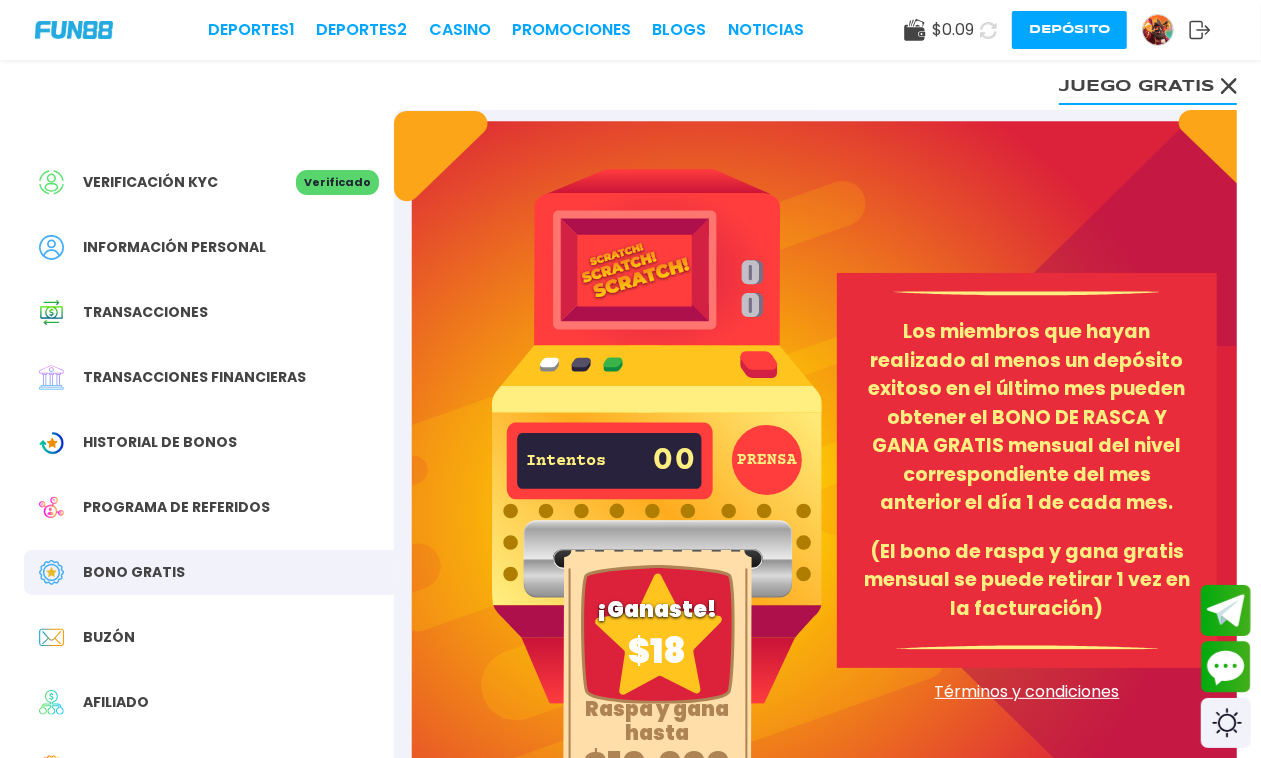 click 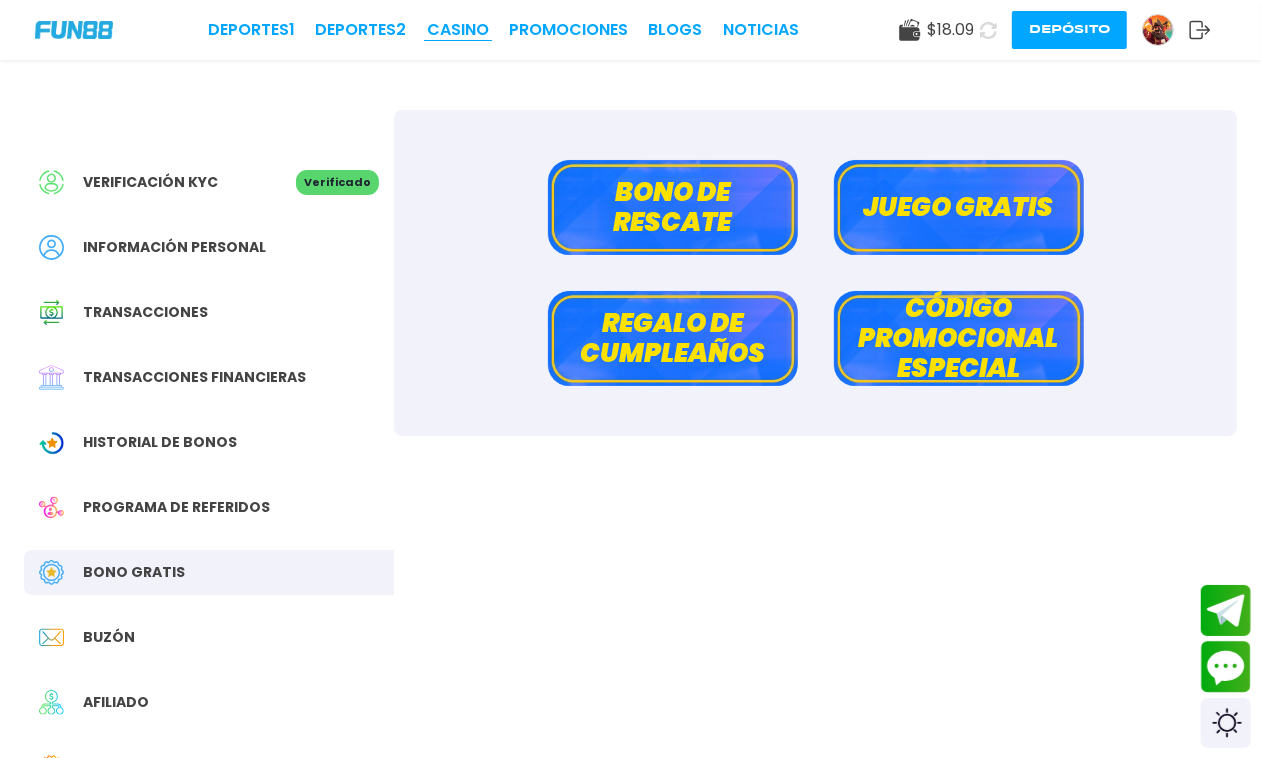 click on "CASINO" at bounding box center [458, 30] 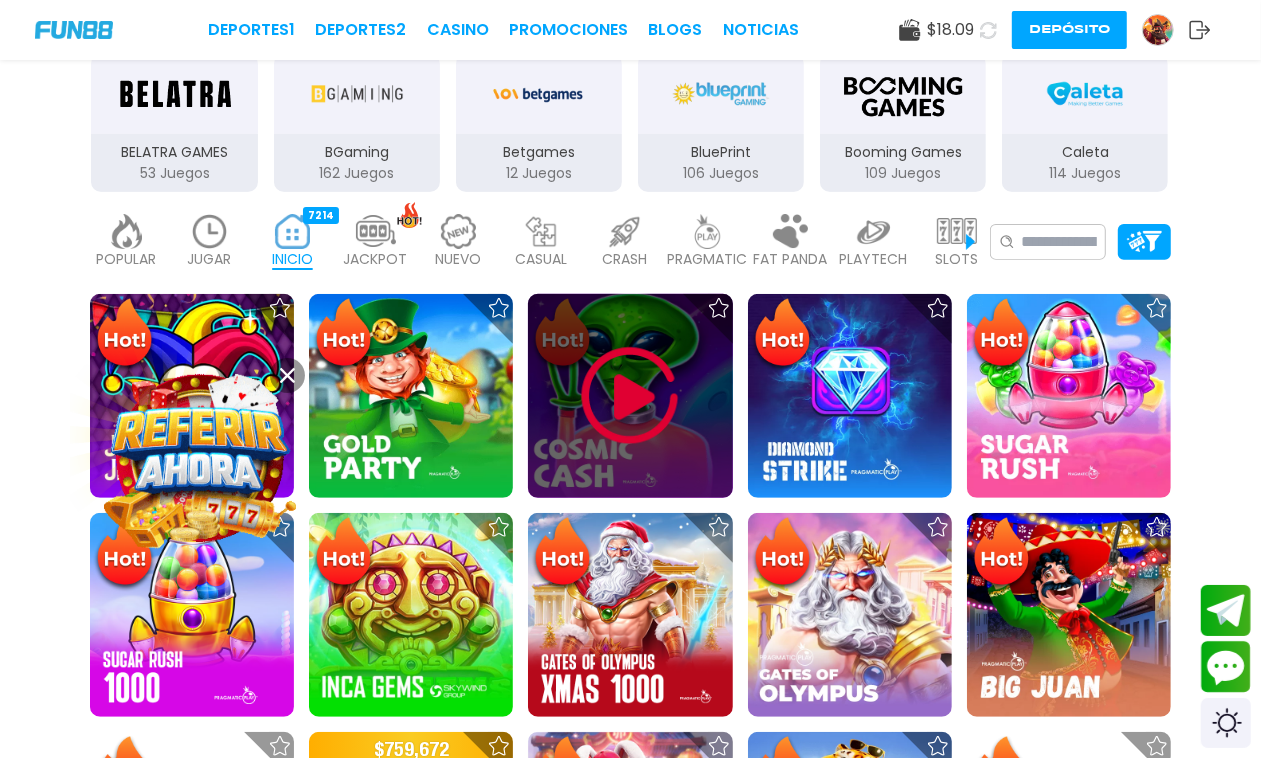 scroll, scrollTop: 375, scrollLeft: 0, axis: vertical 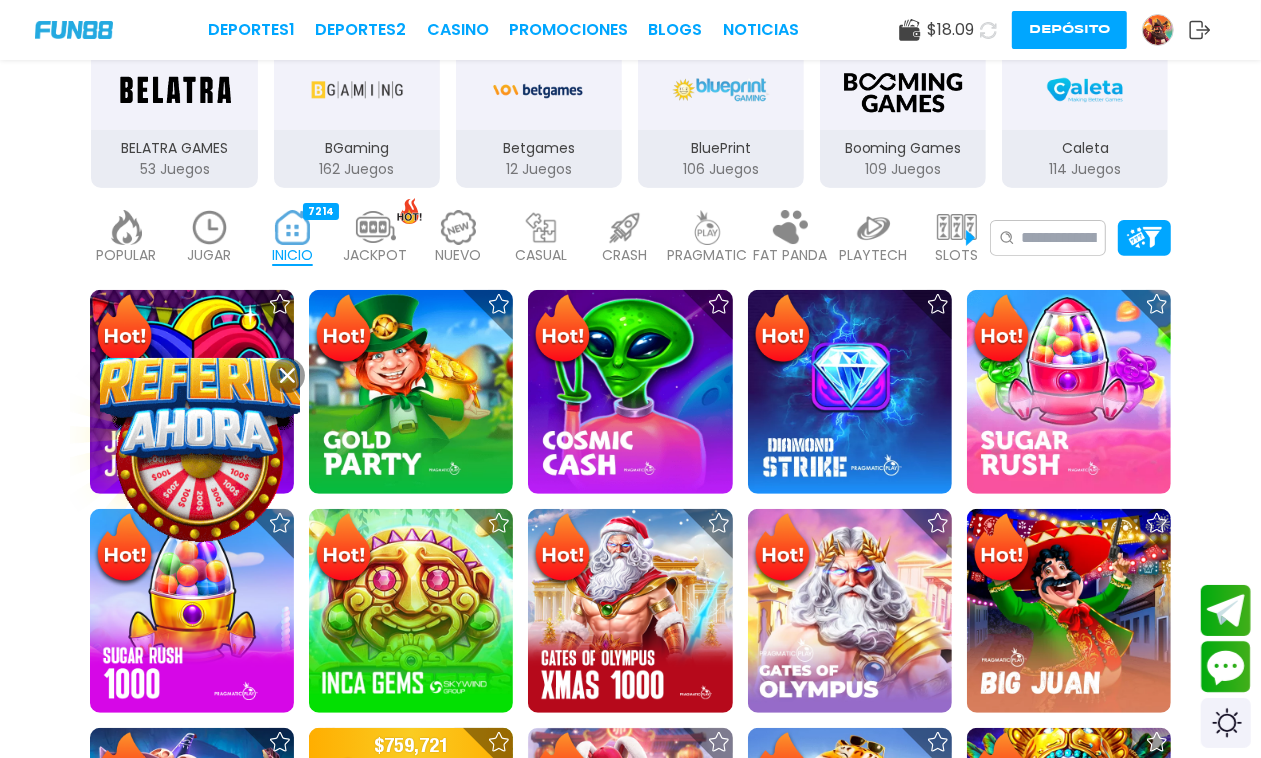 click 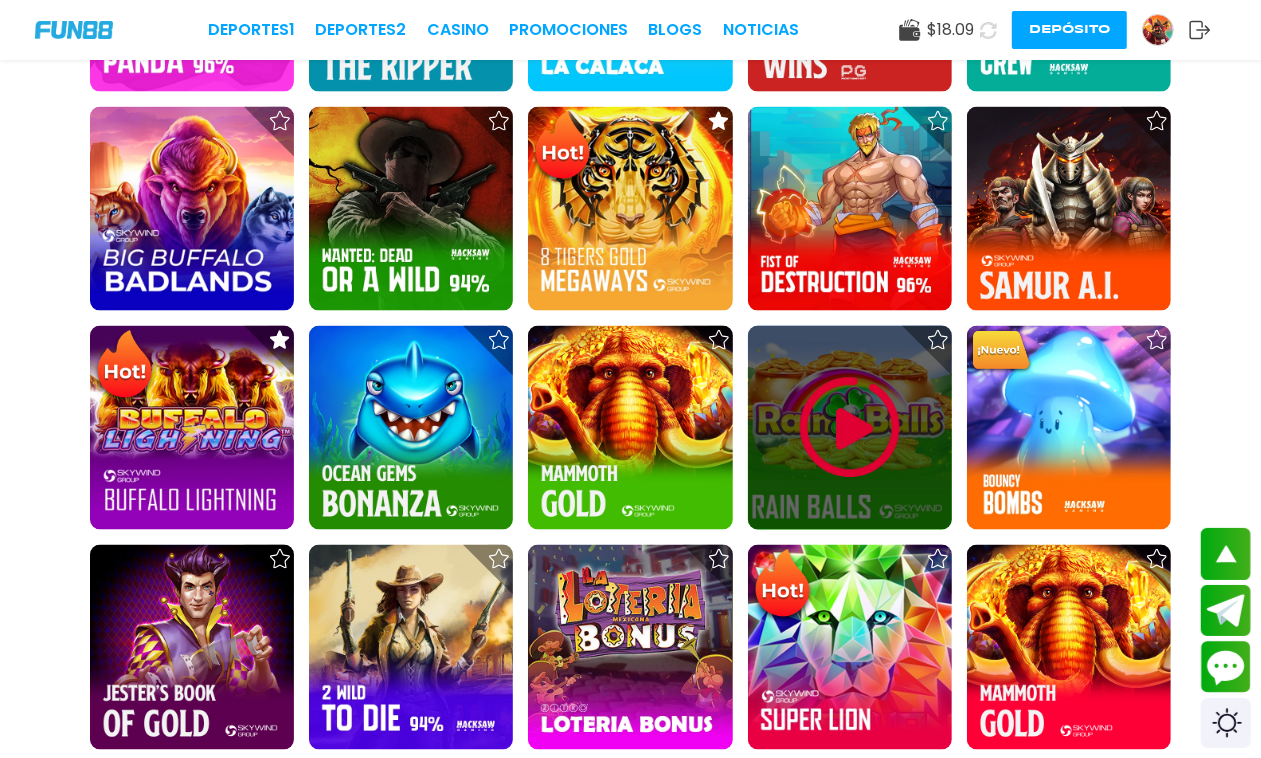 scroll, scrollTop: 1875, scrollLeft: 0, axis: vertical 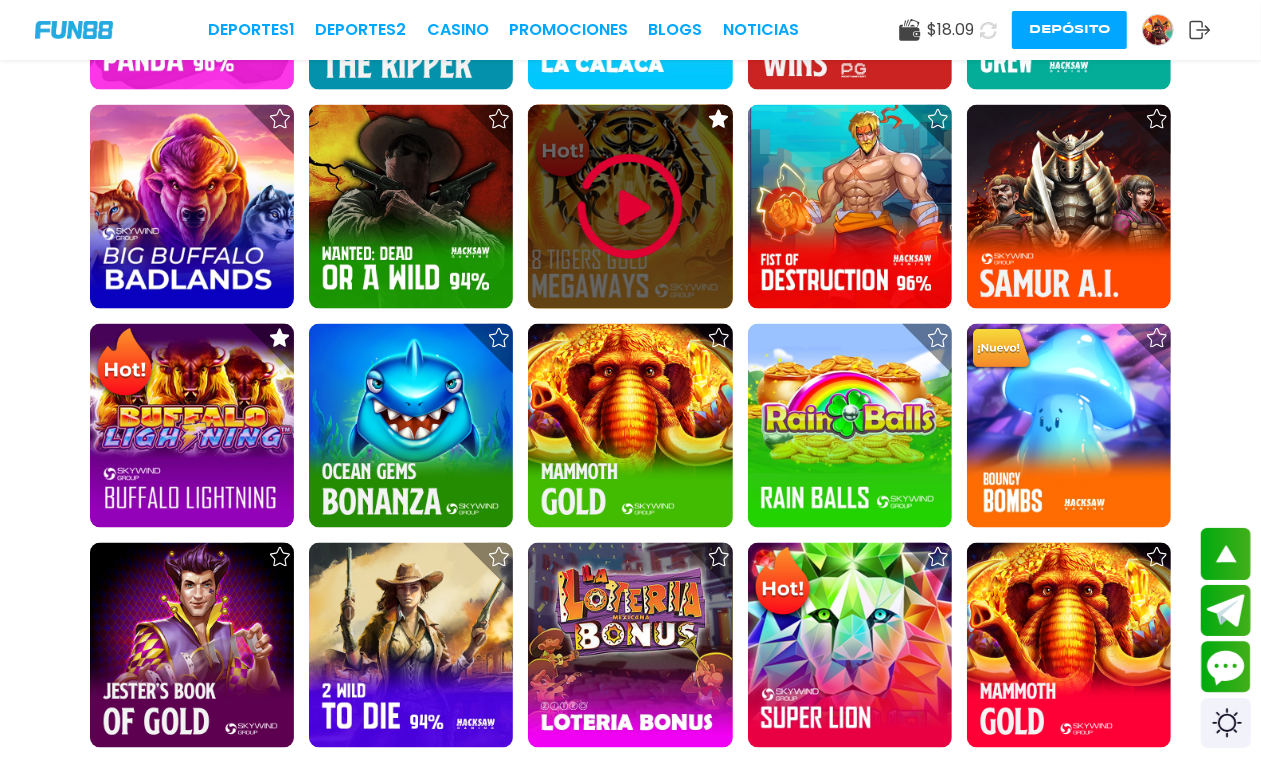 click at bounding box center [630, 207] 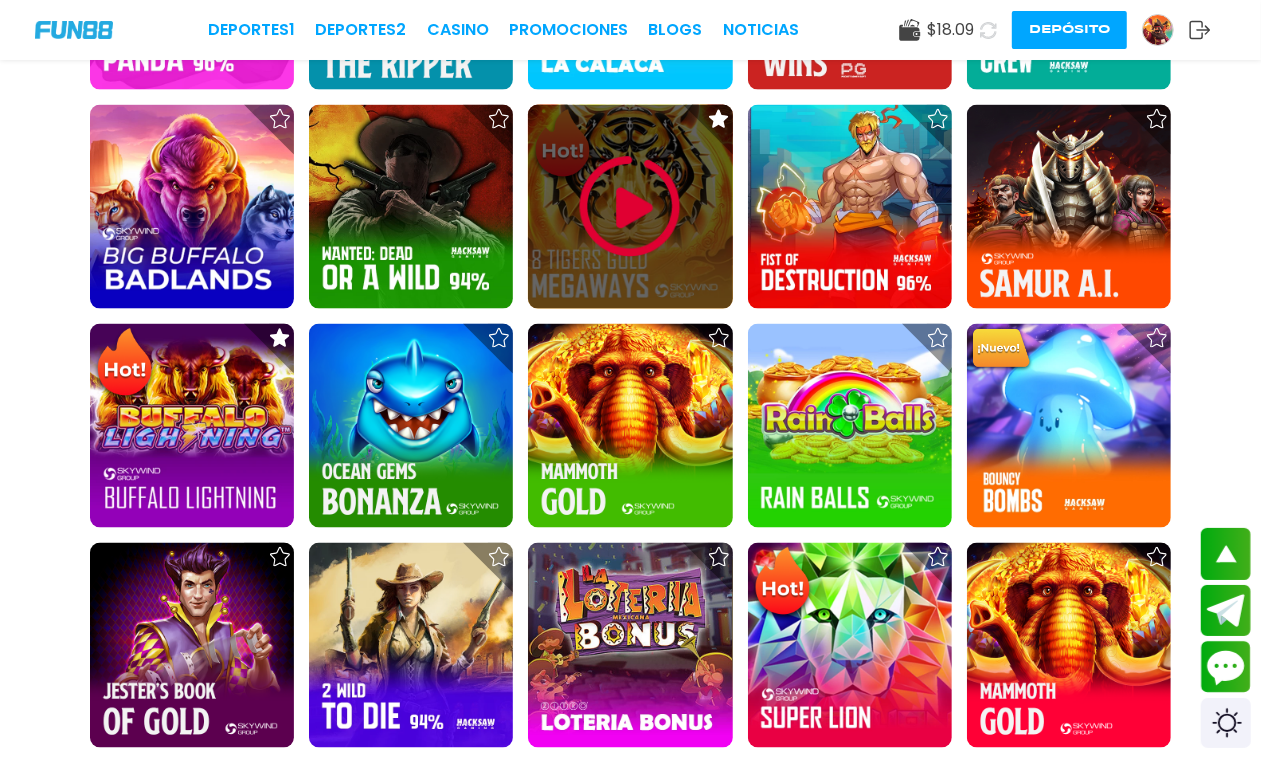 click at bounding box center (630, 207) 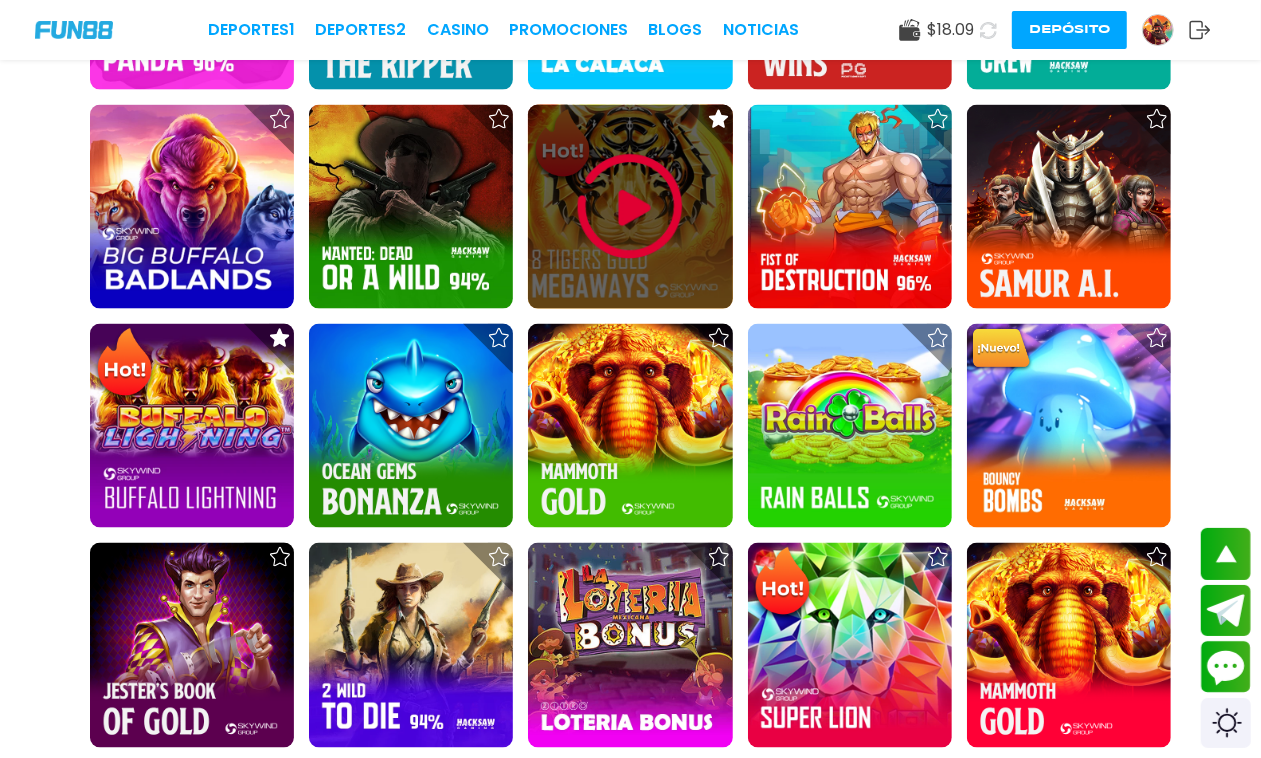 click at bounding box center [630, 207] 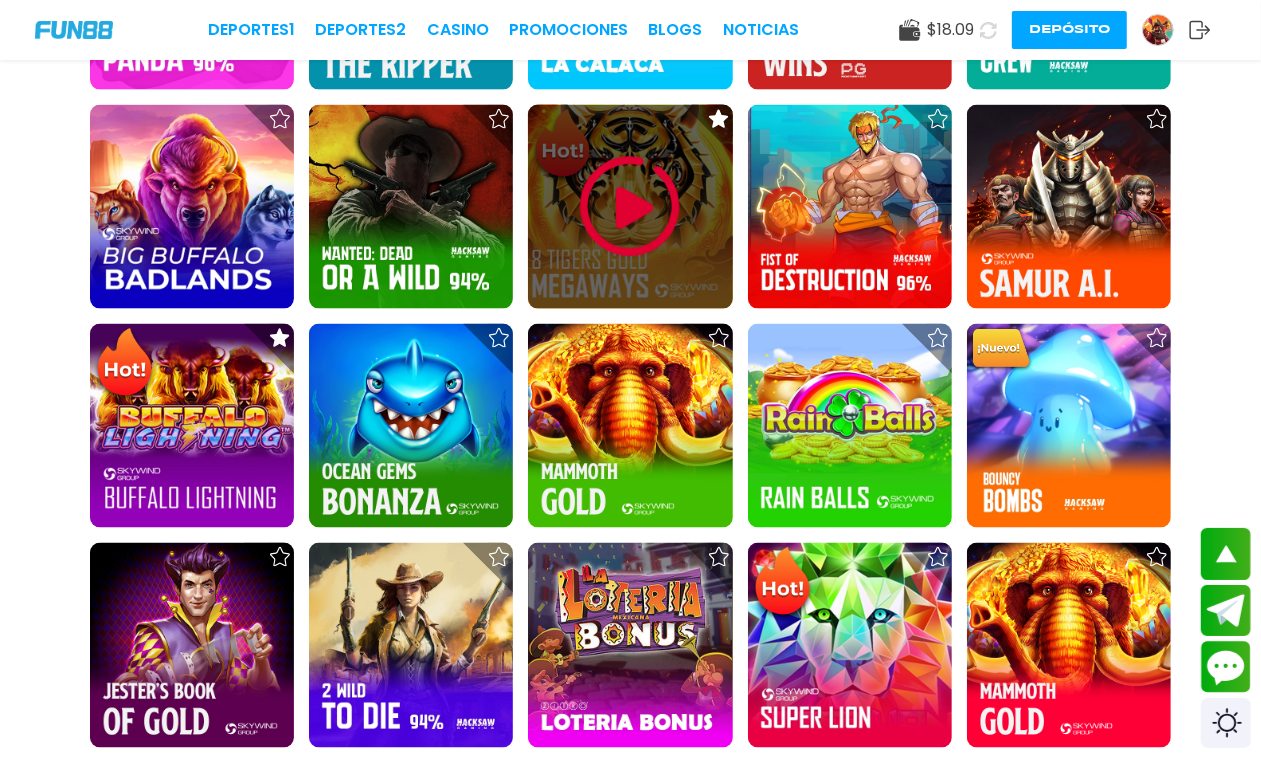 click at bounding box center (630, 207) 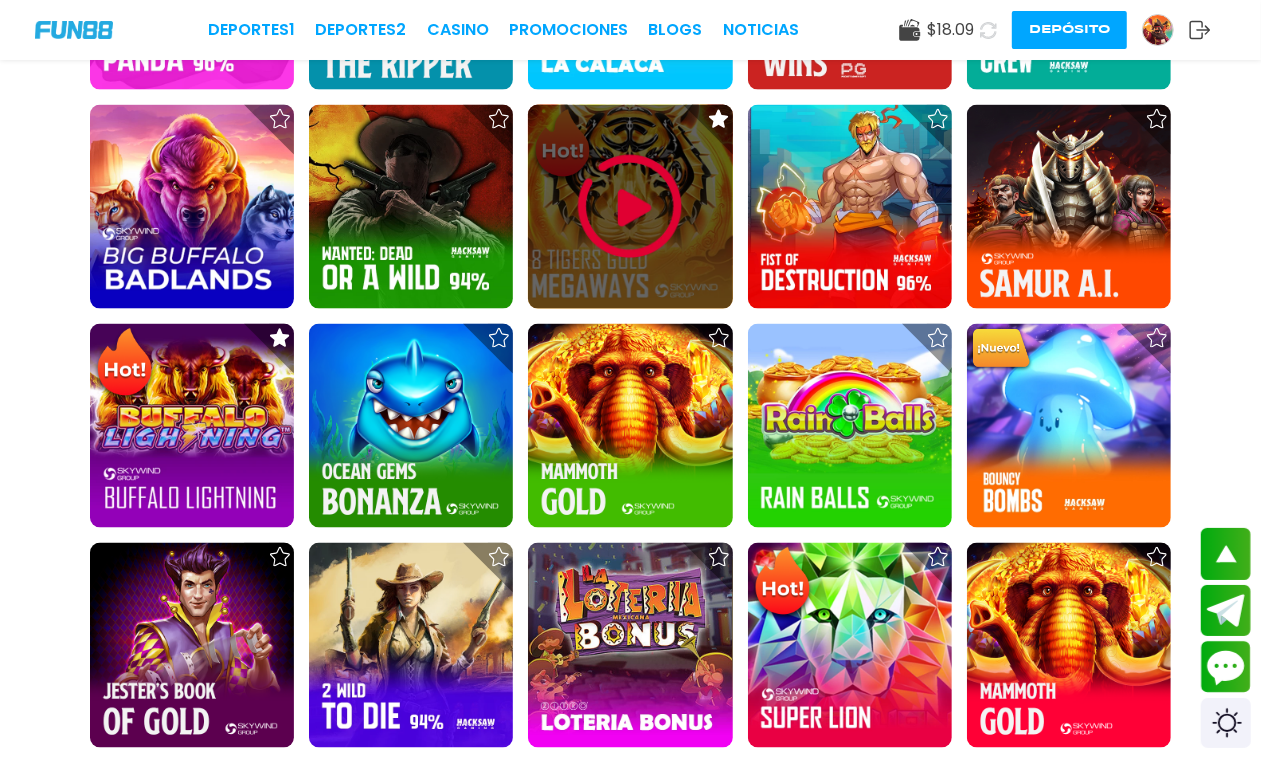 click at bounding box center (630, 207) 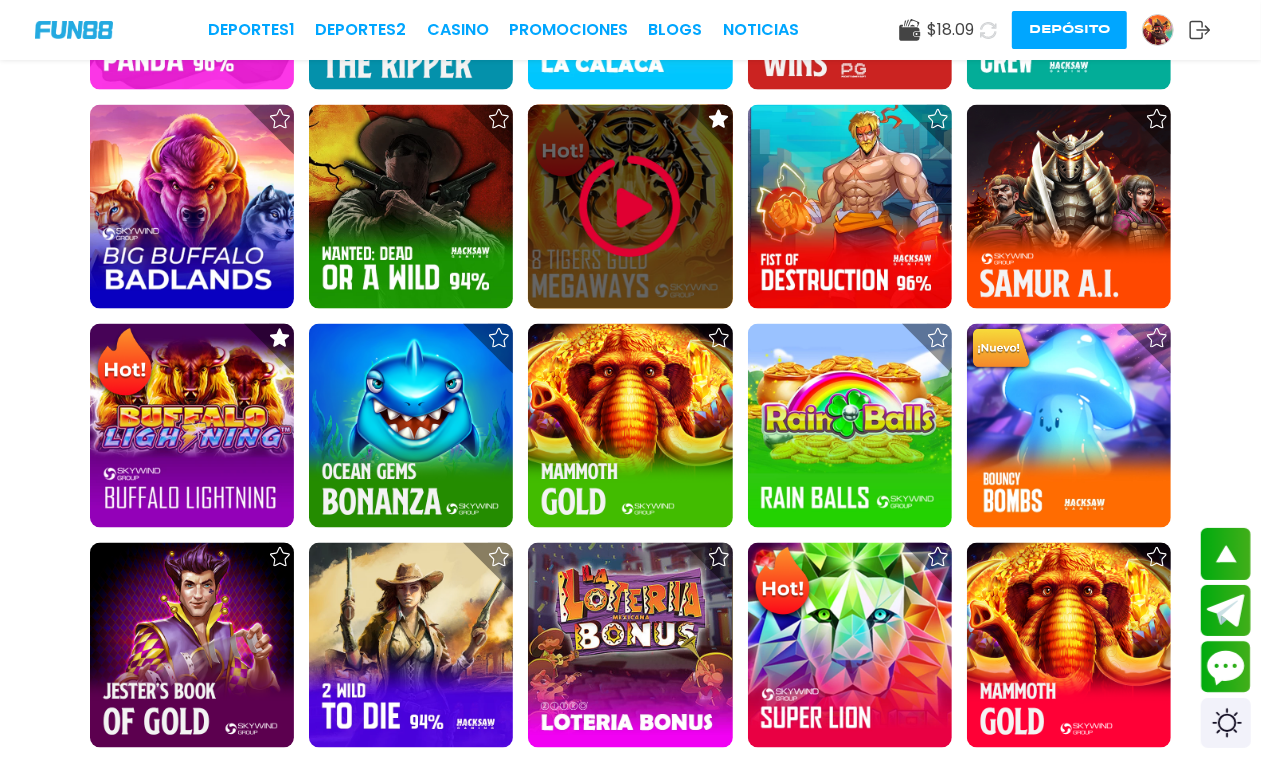 click at bounding box center (630, 207) 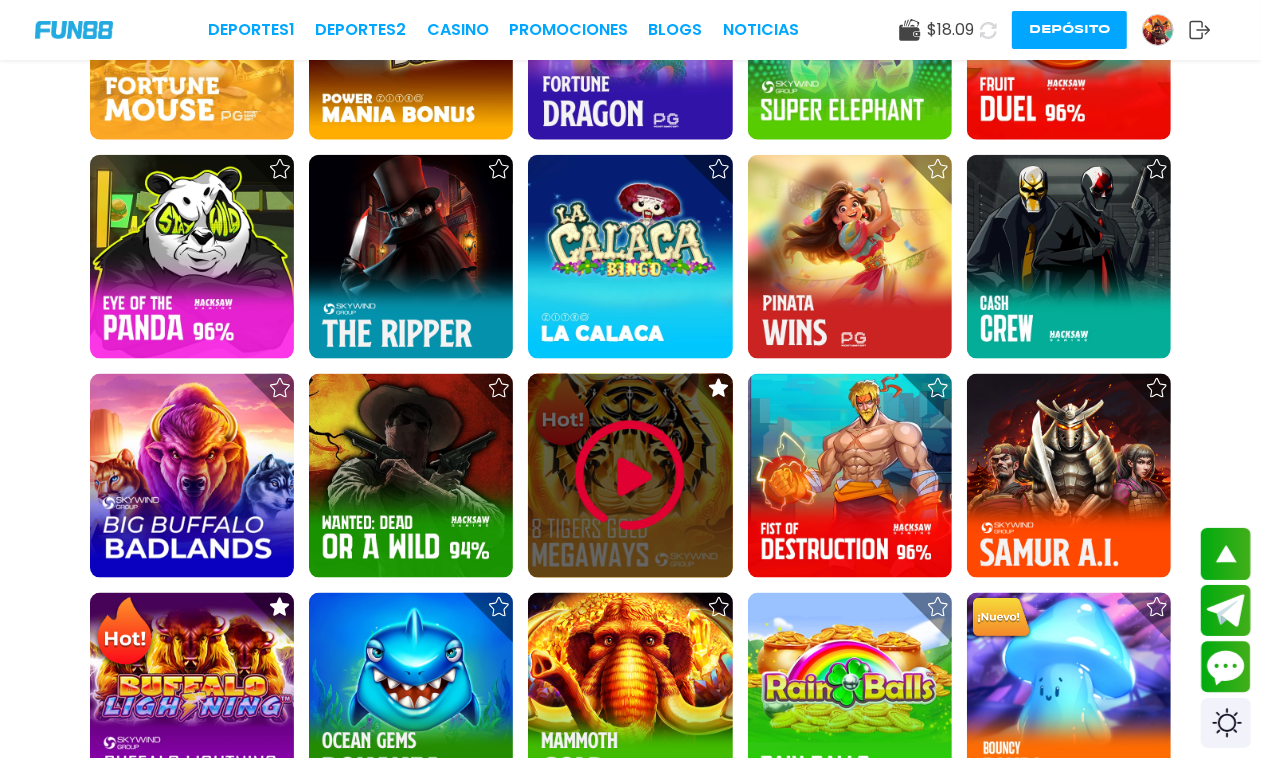 scroll, scrollTop: 1375, scrollLeft: 0, axis: vertical 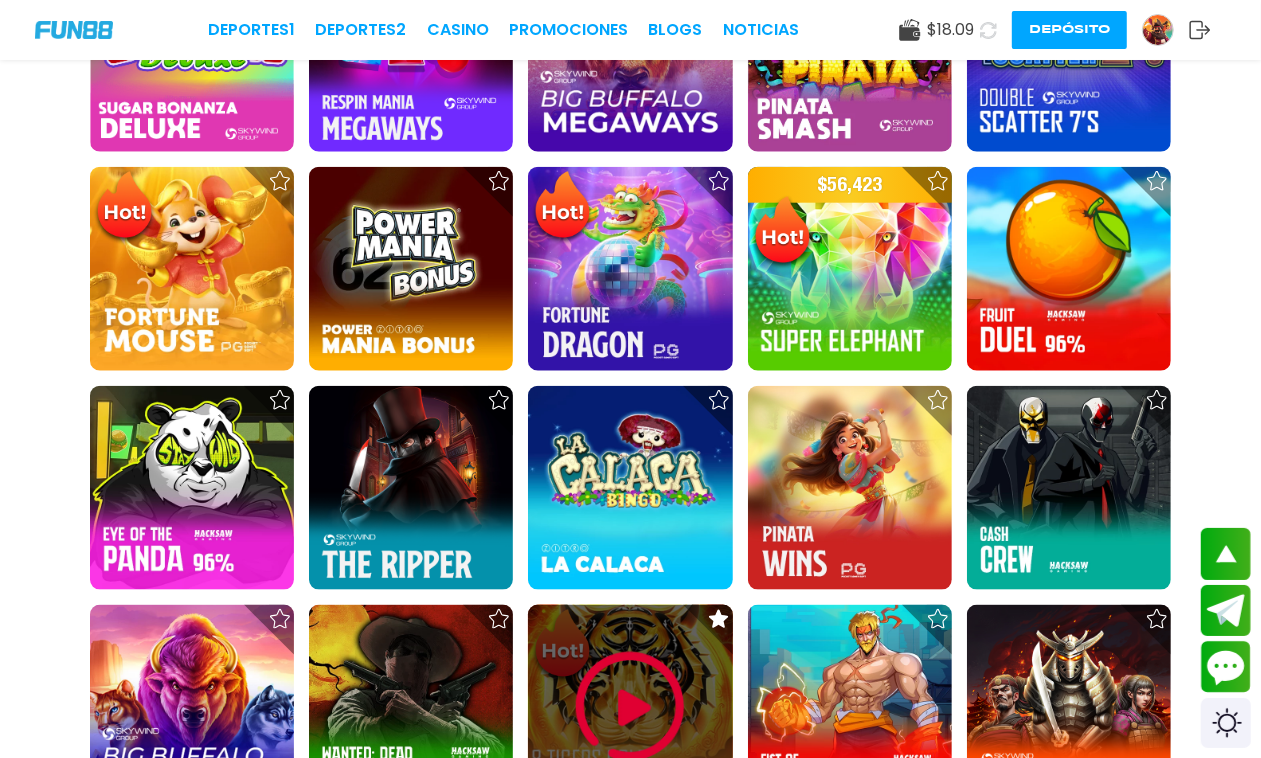 click at bounding box center (630, 707) 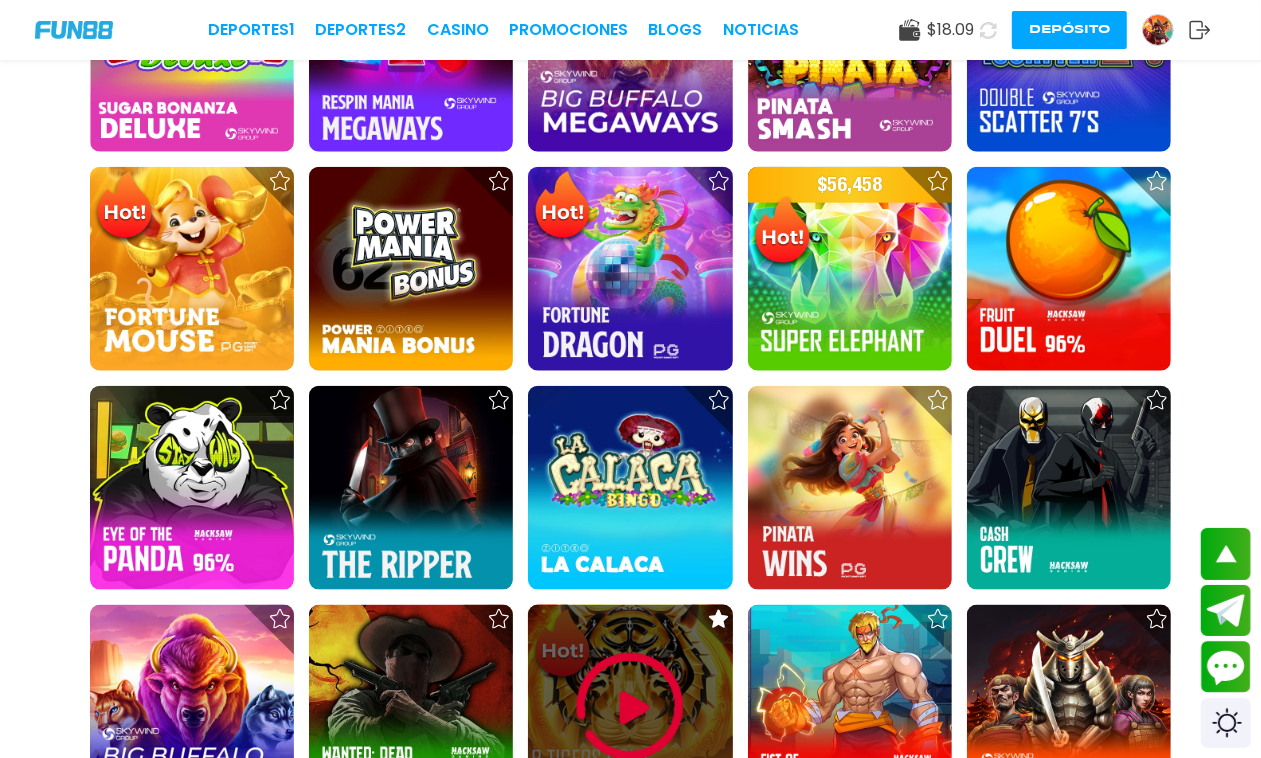 click at bounding box center (630, 707) 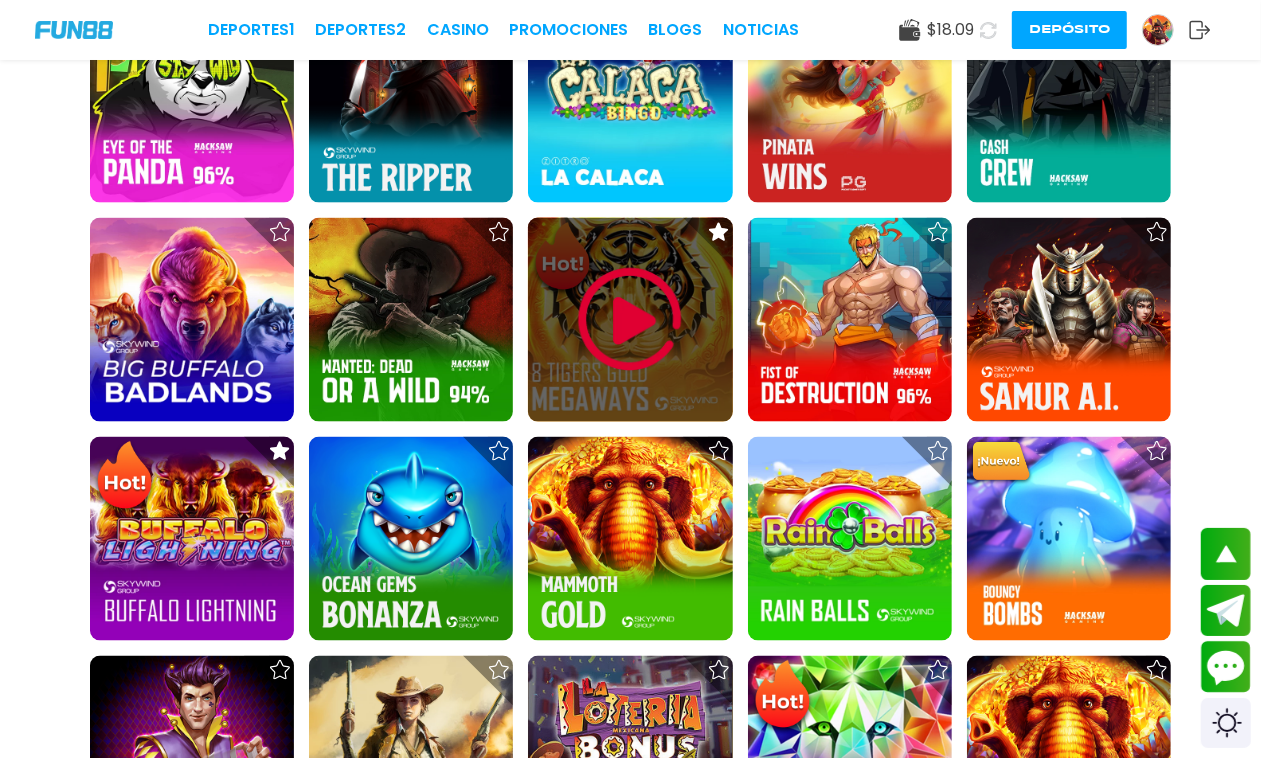 scroll, scrollTop: 1875, scrollLeft: 0, axis: vertical 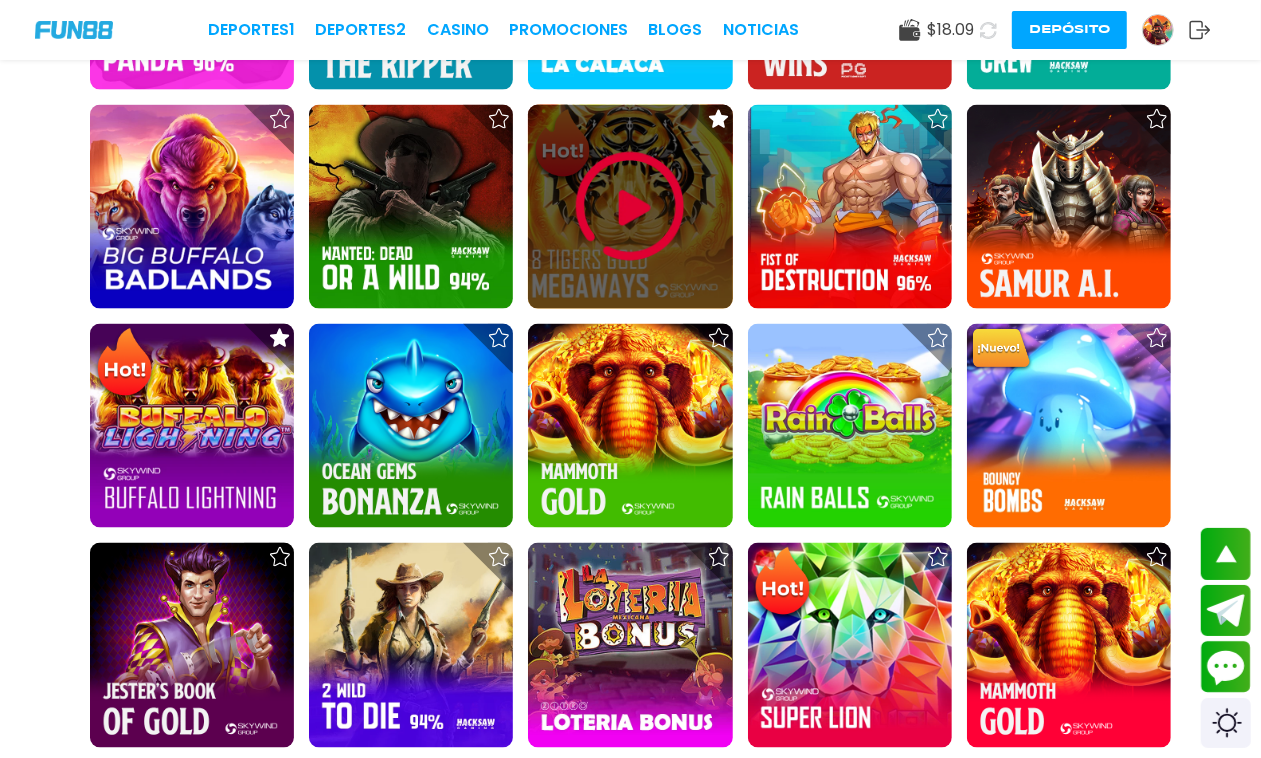 click at bounding box center [630, 207] 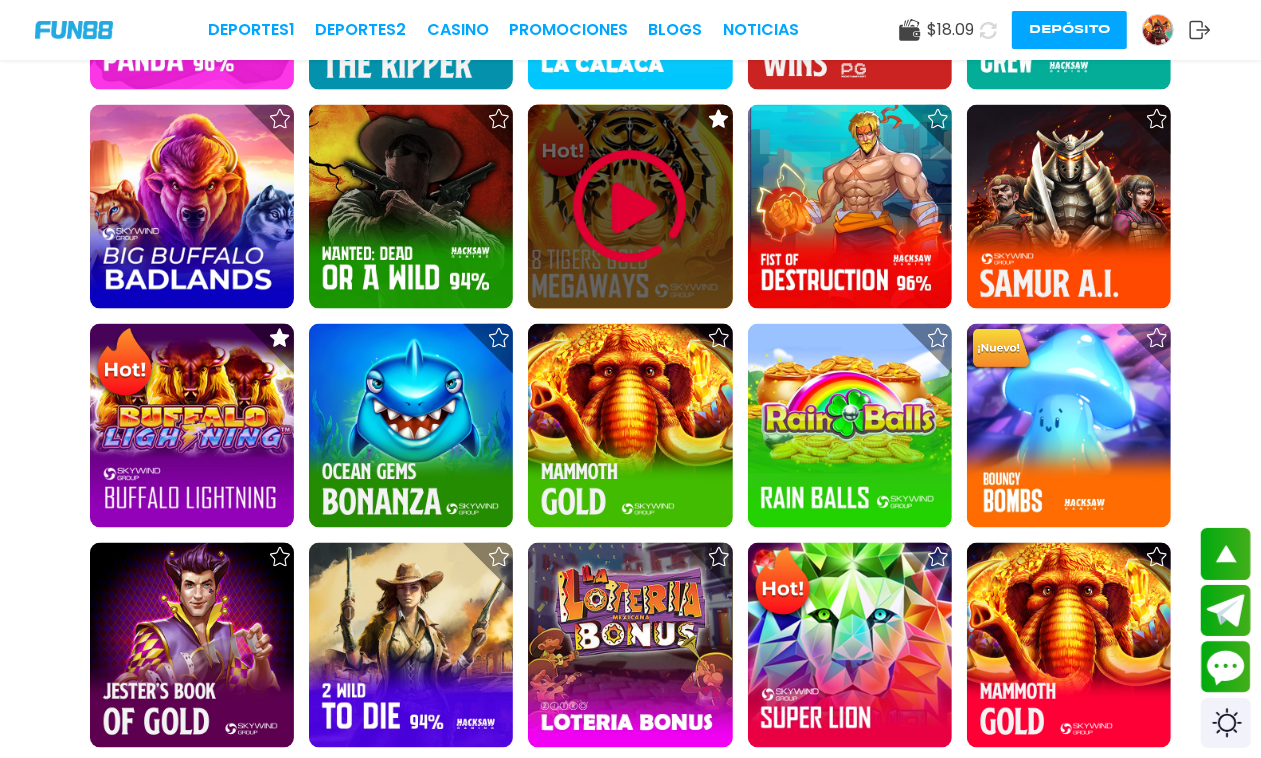 click at bounding box center (630, 207) 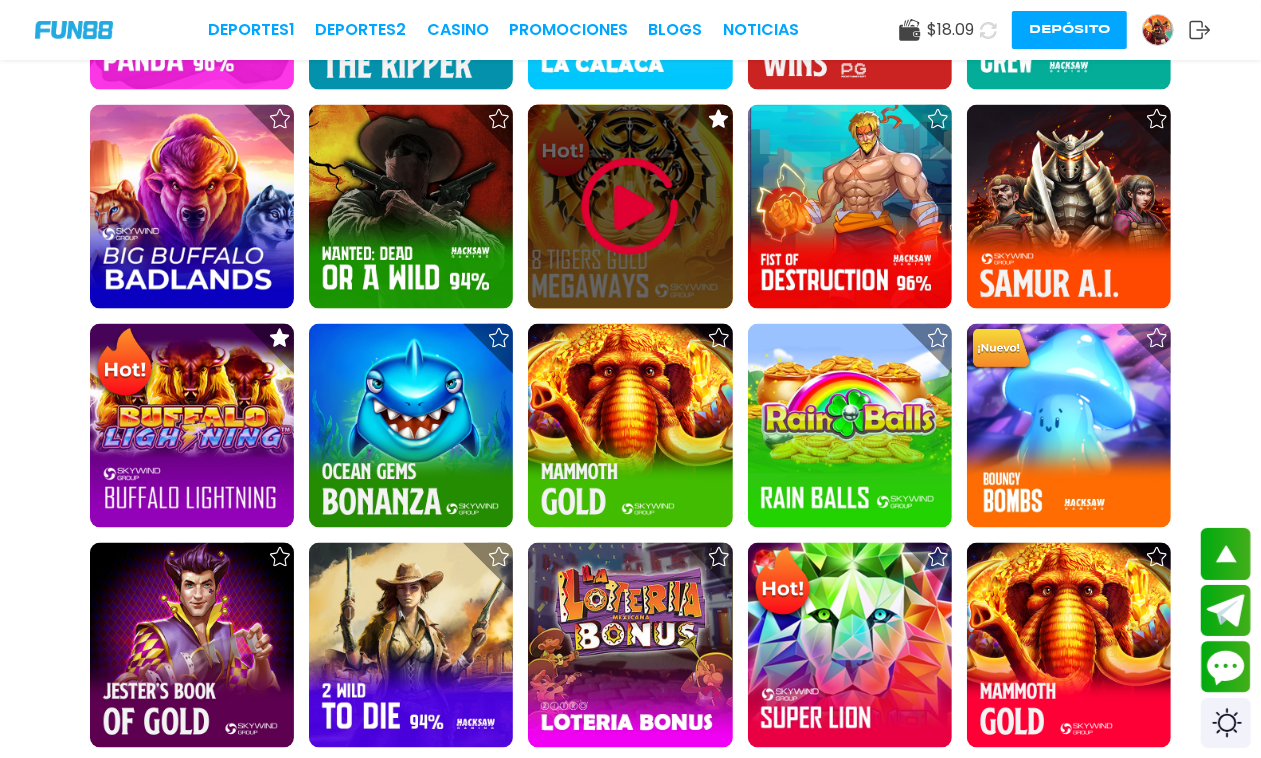 click at bounding box center (630, 207) 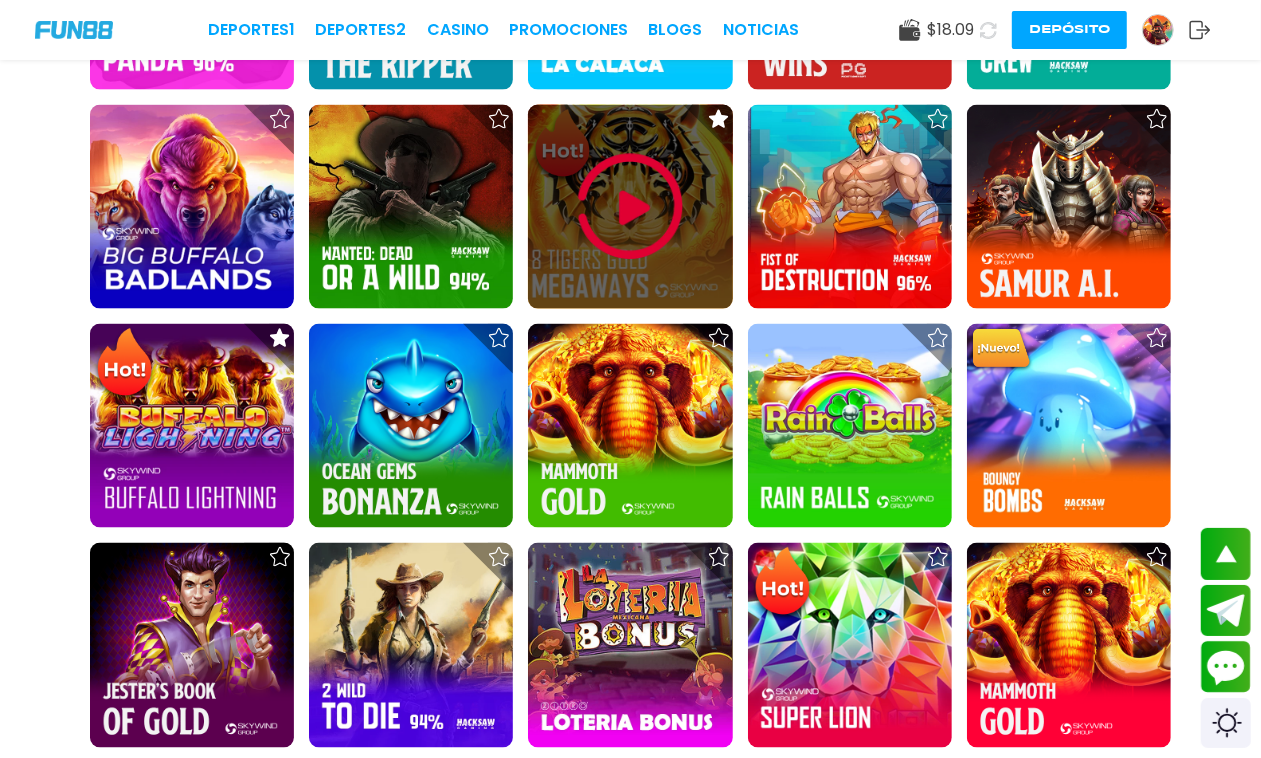 click at bounding box center (630, 207) 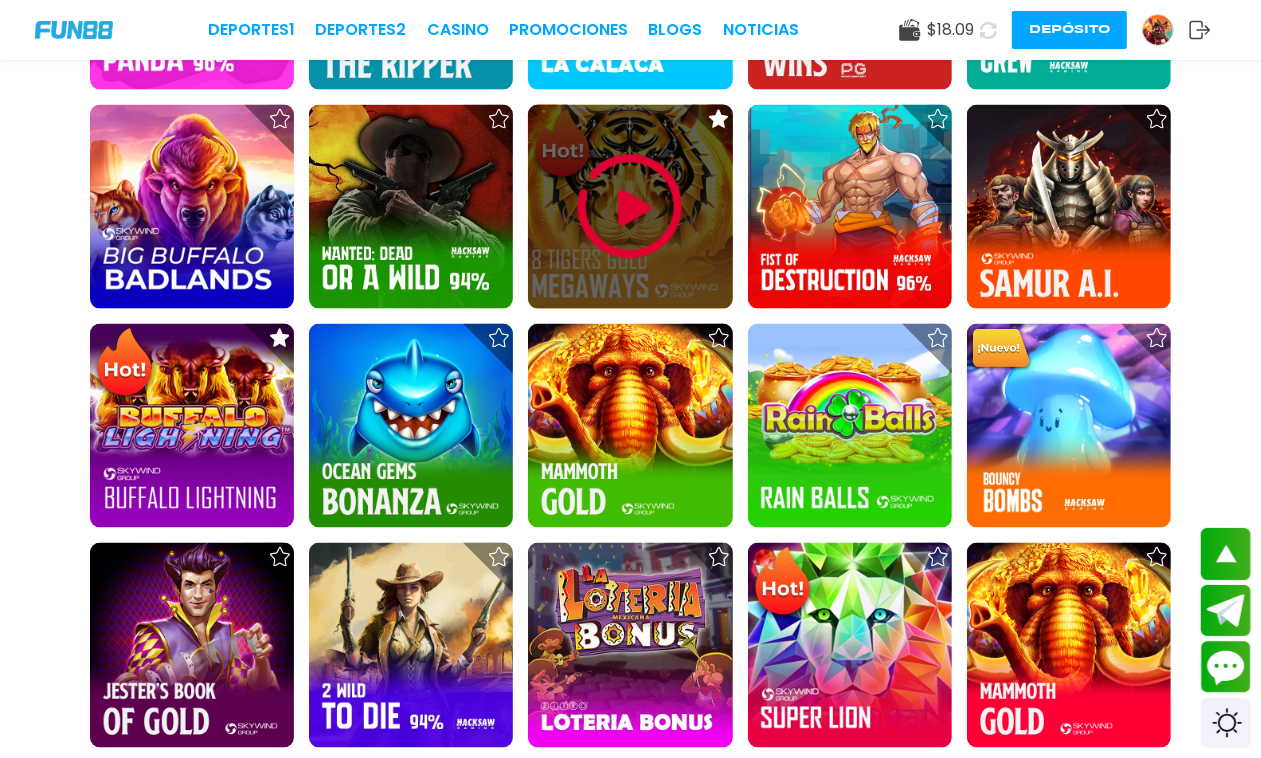 click at bounding box center [630, 207] 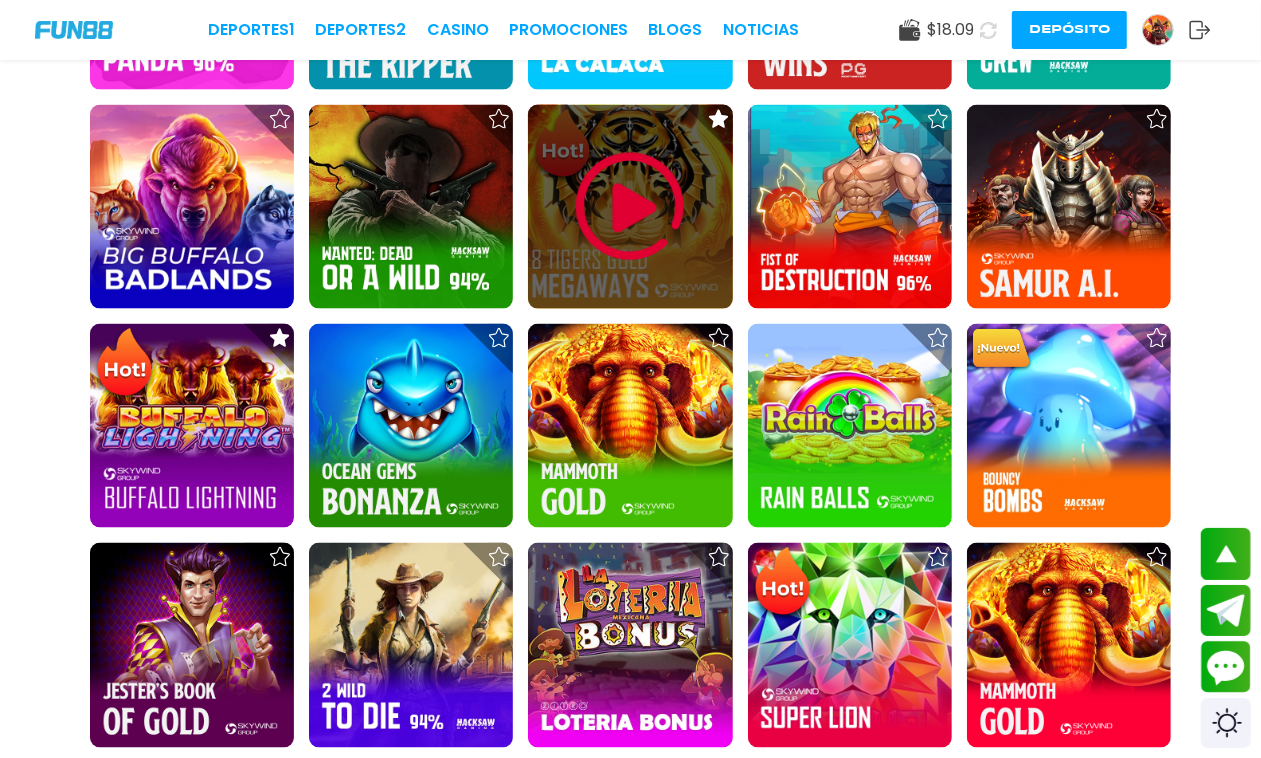 click at bounding box center [630, 207] 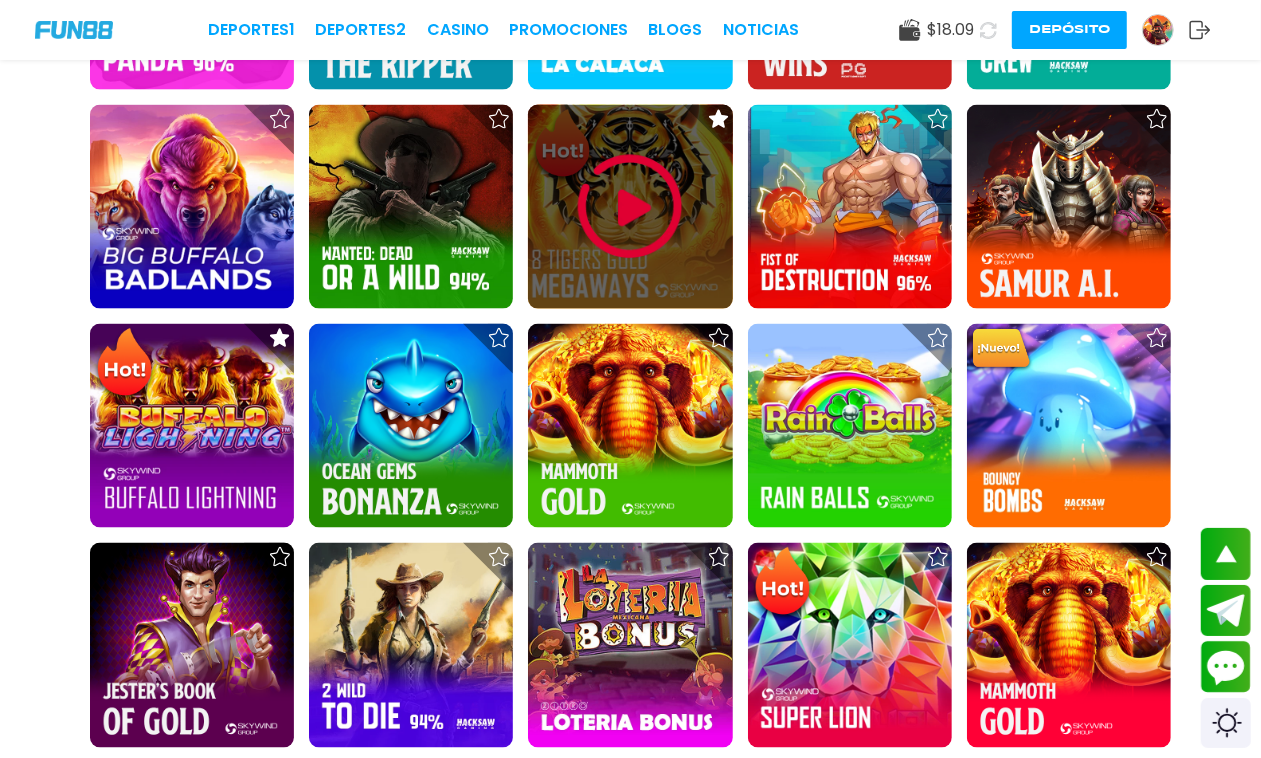 click at bounding box center [630, 207] 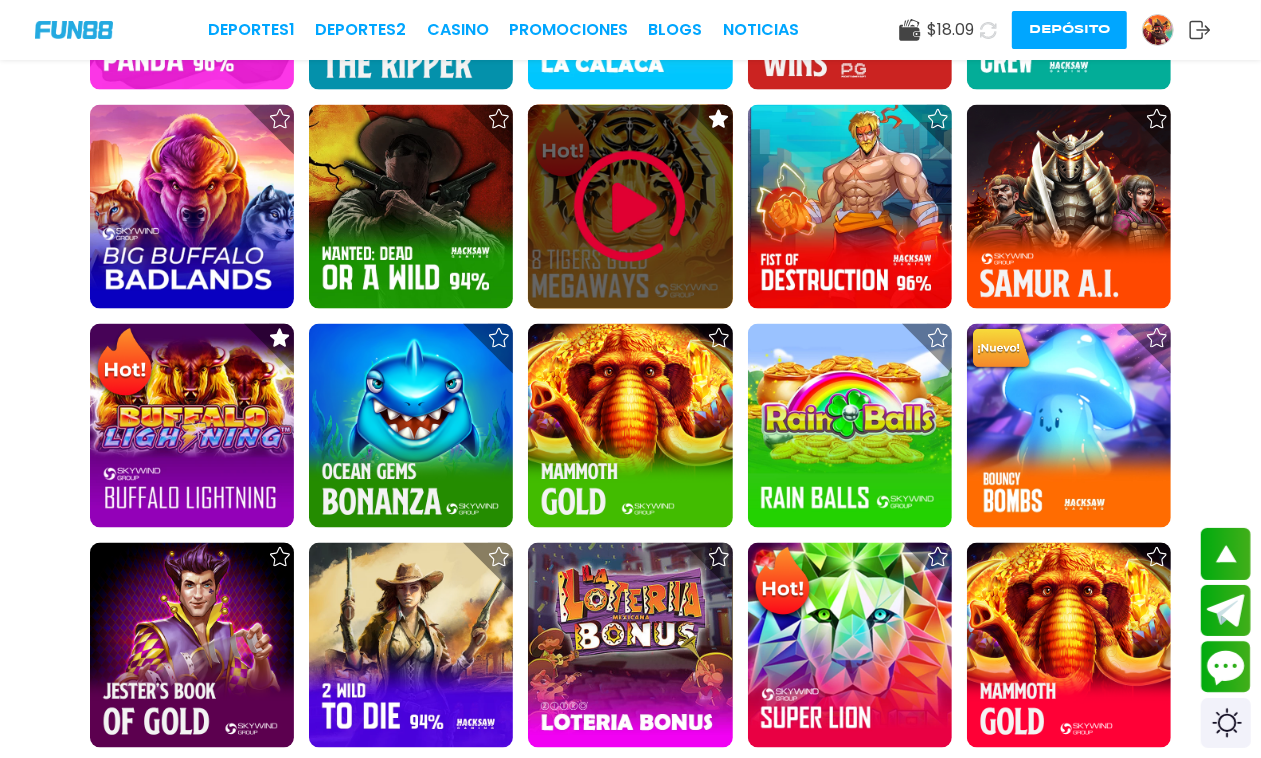 click at bounding box center [630, 207] 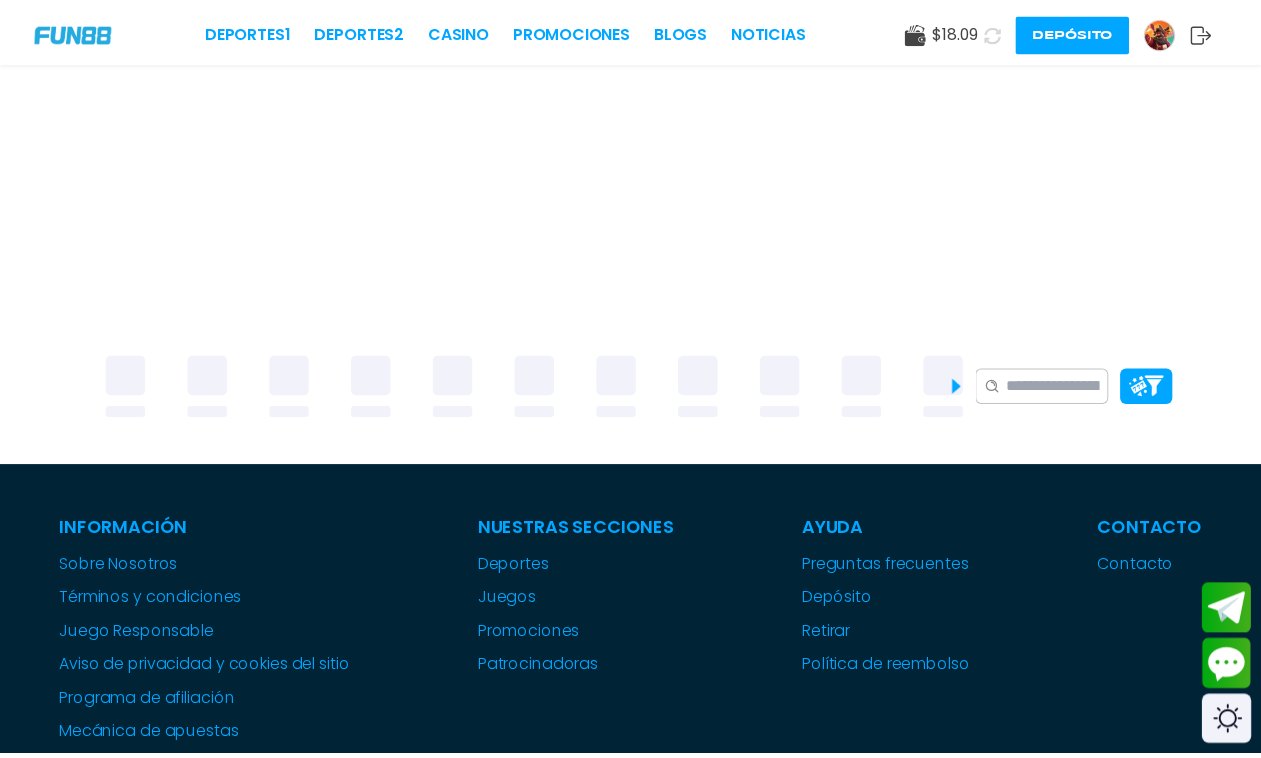scroll, scrollTop: 605, scrollLeft: 0, axis: vertical 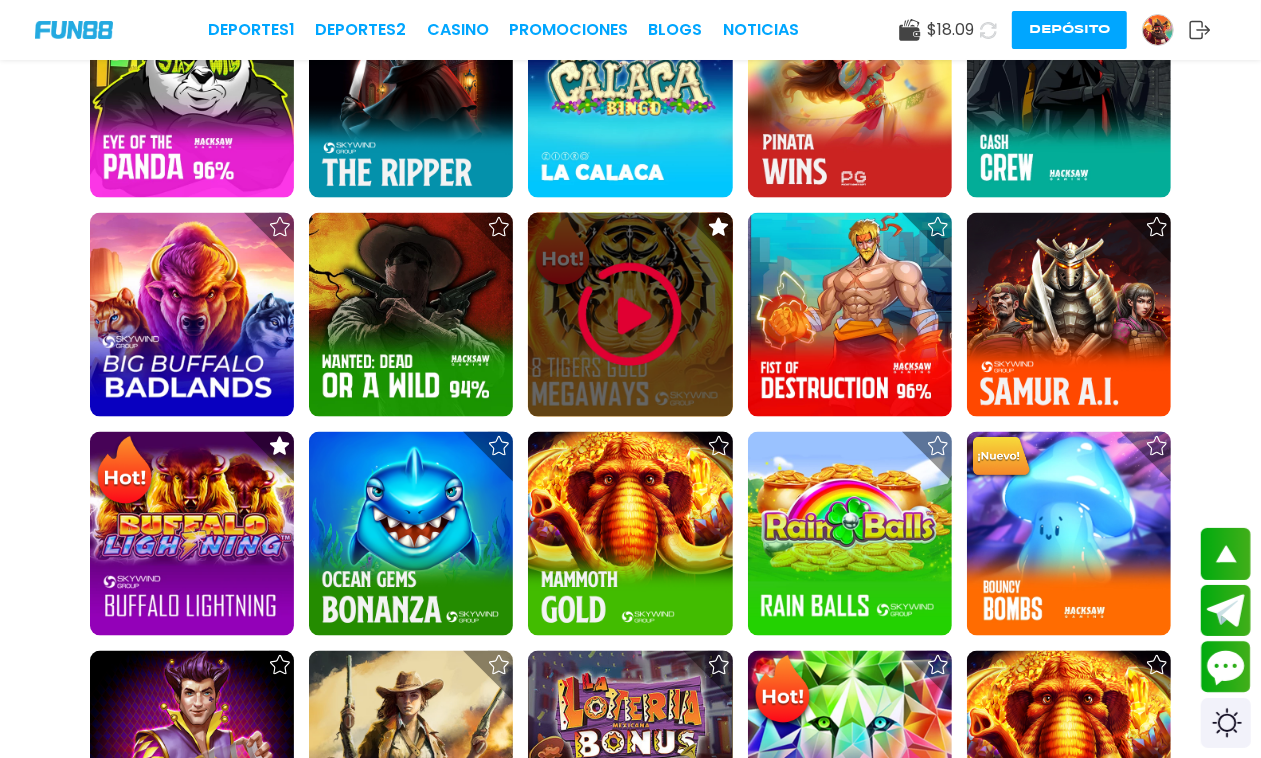 click at bounding box center [630, 315] 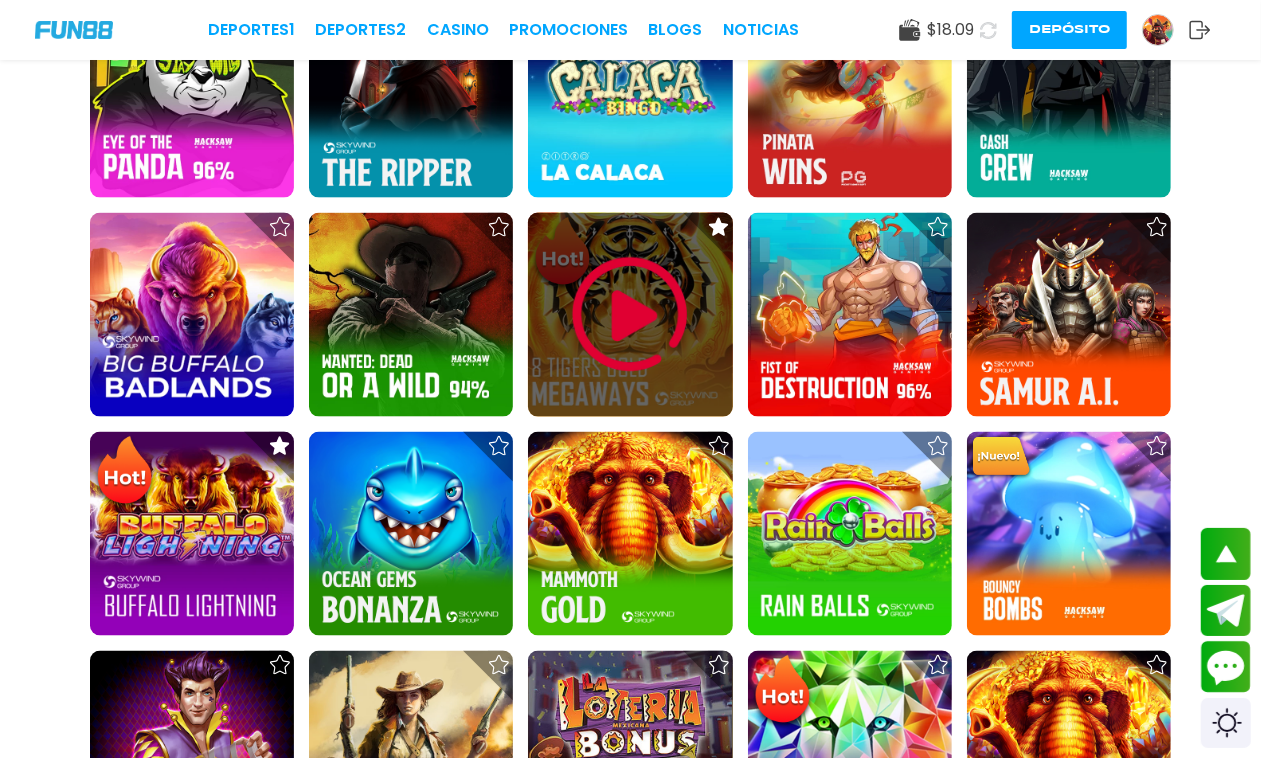 click at bounding box center [630, 315] 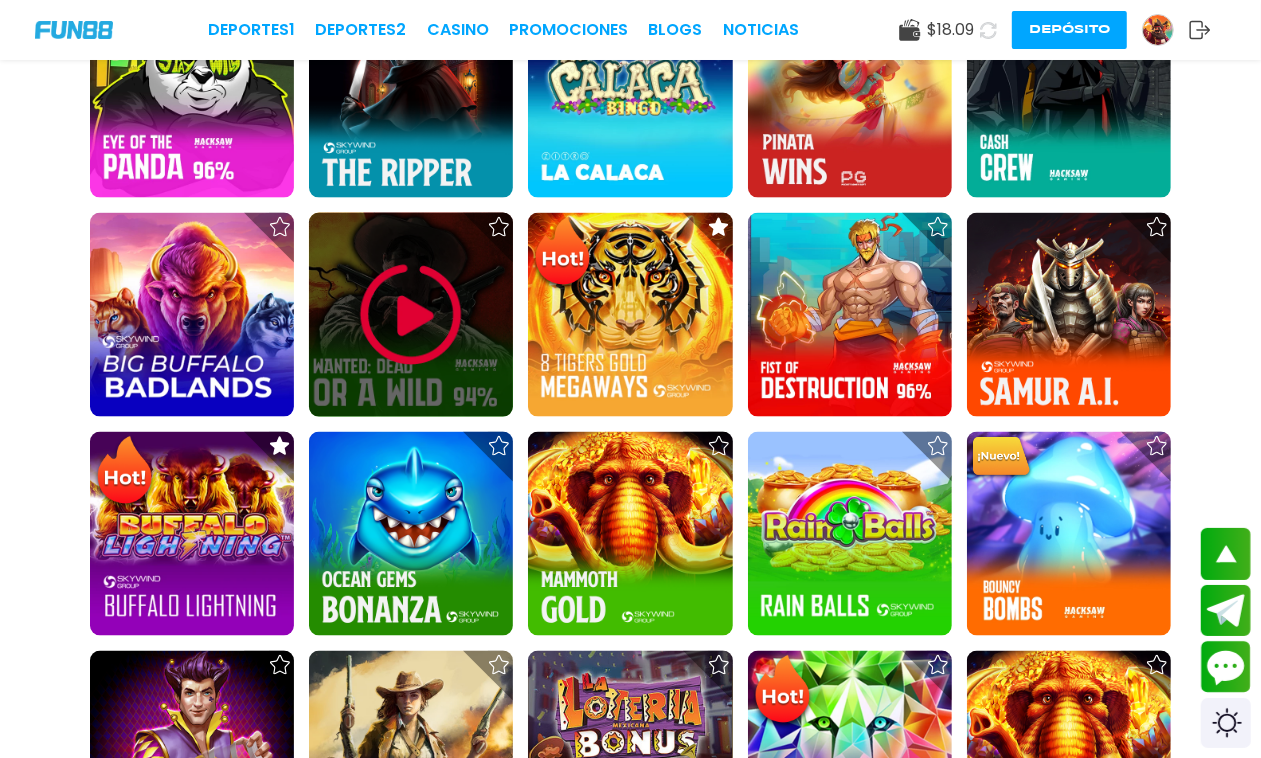 click at bounding box center (411, 315) 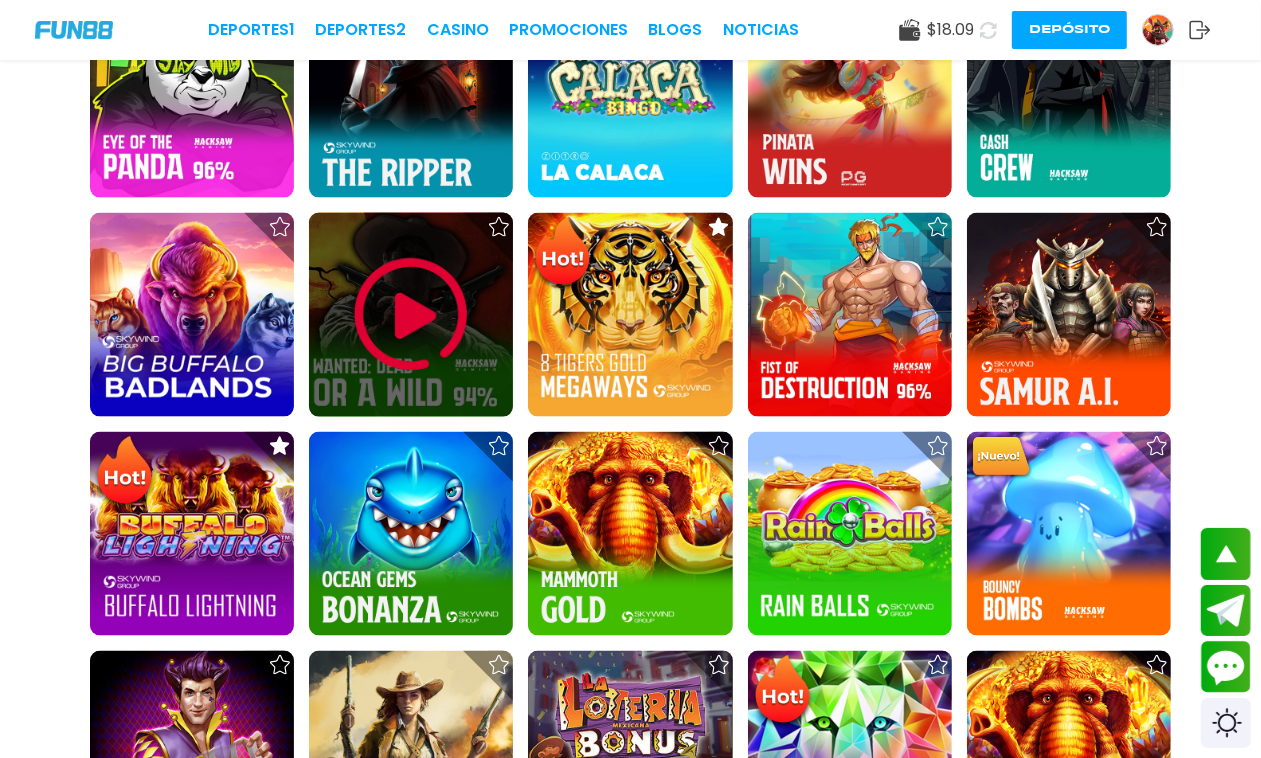 click at bounding box center (411, 315) 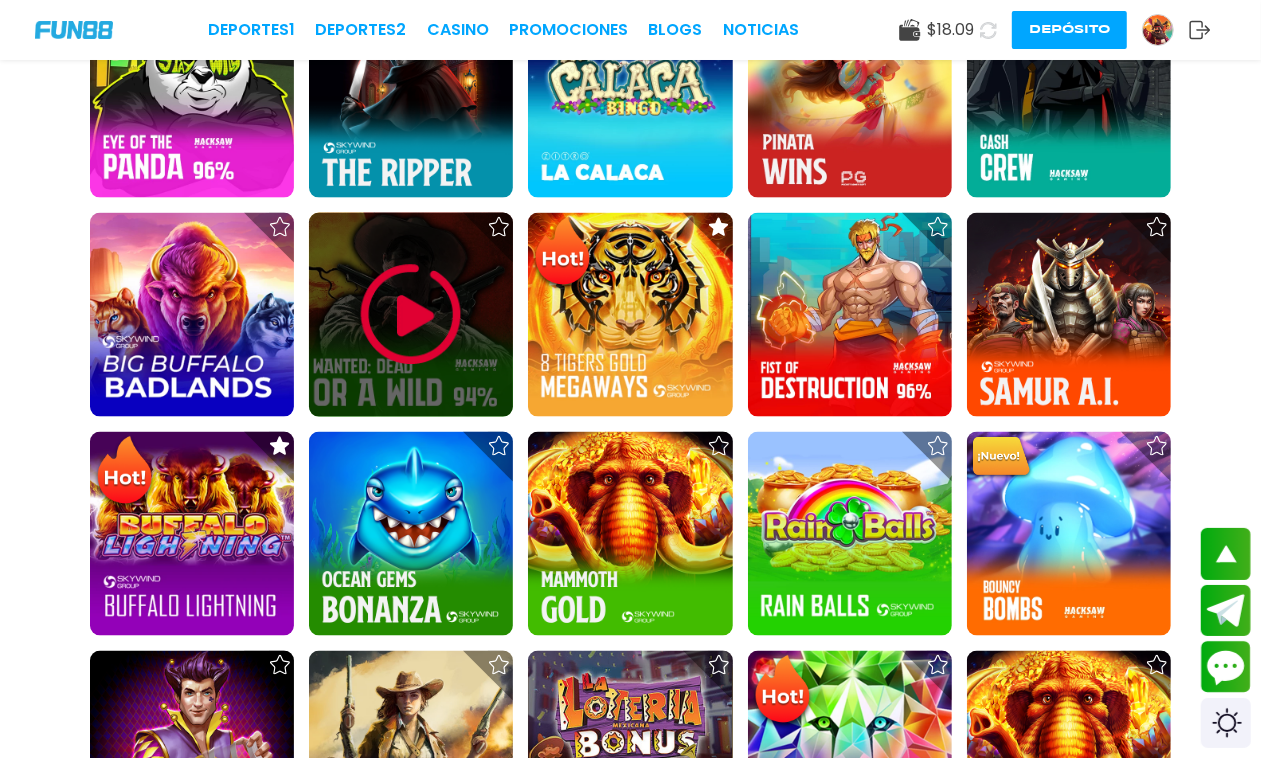 click at bounding box center (411, 315) 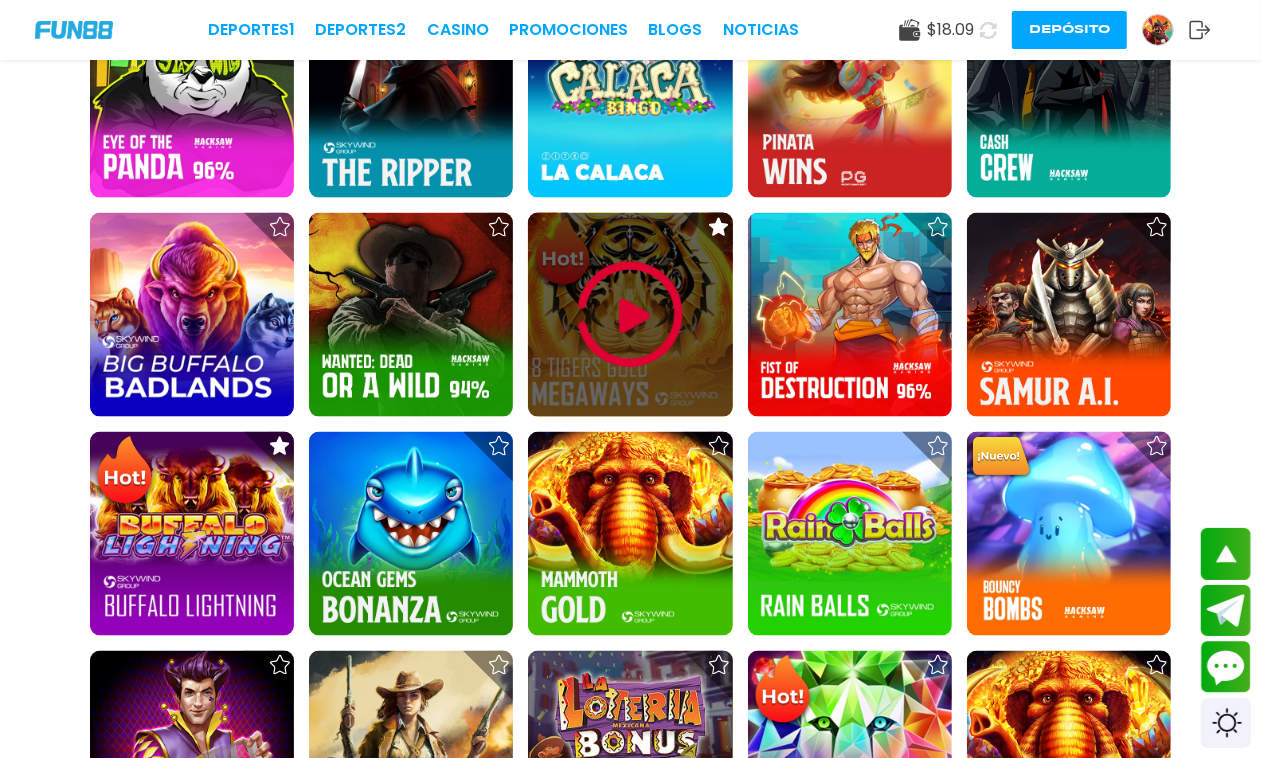 drag, startPoint x: 532, startPoint y: 278, endPoint x: 600, endPoint y: 286, distance: 68.46897 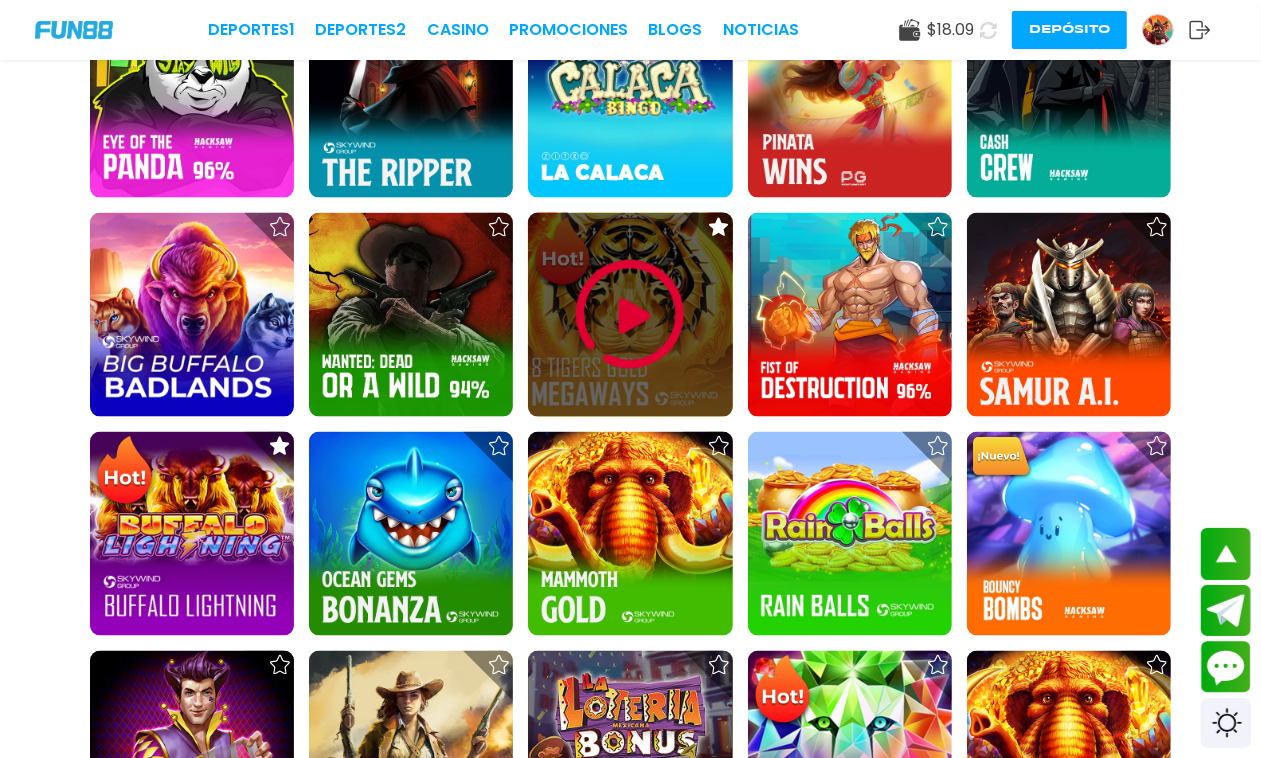 click at bounding box center [630, 315] 